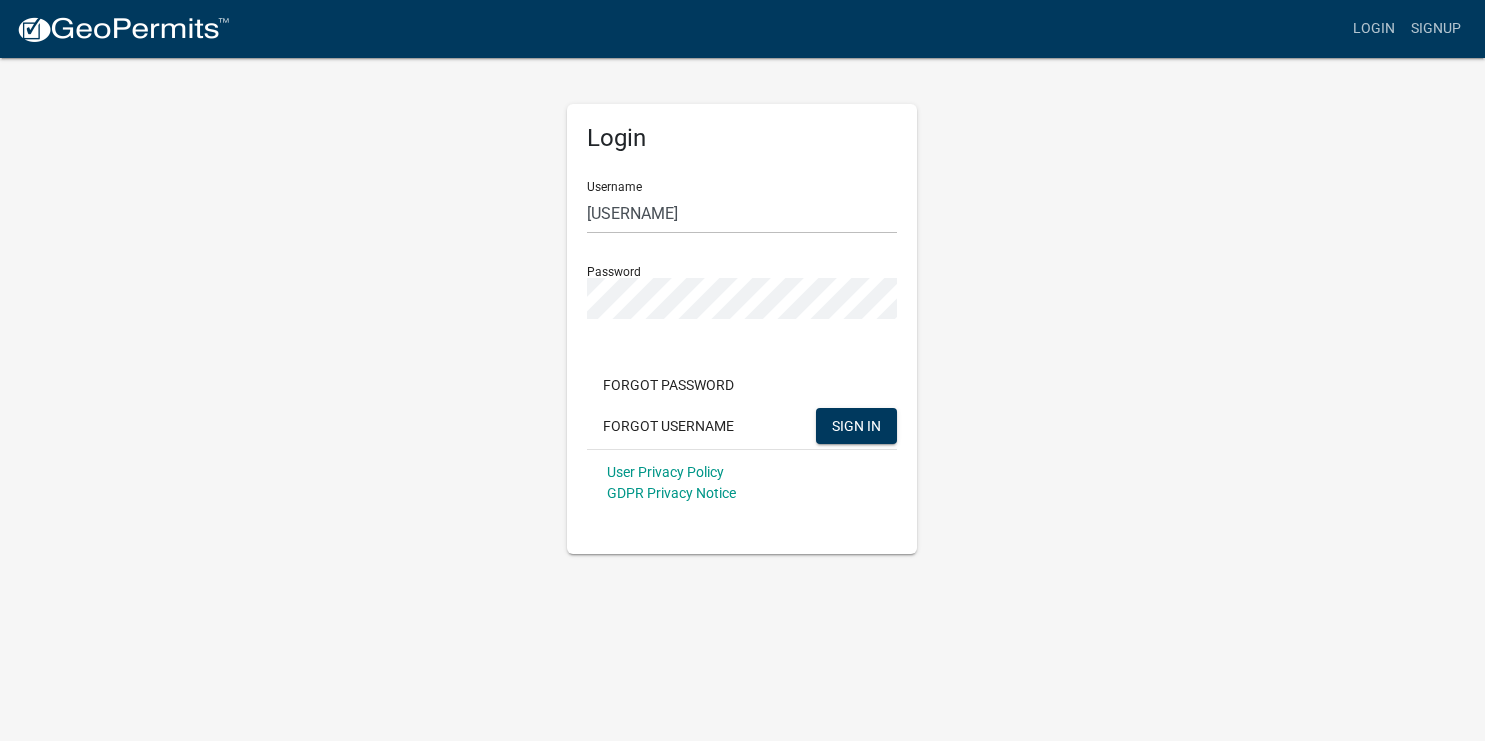 scroll, scrollTop: 0, scrollLeft: 0, axis: both 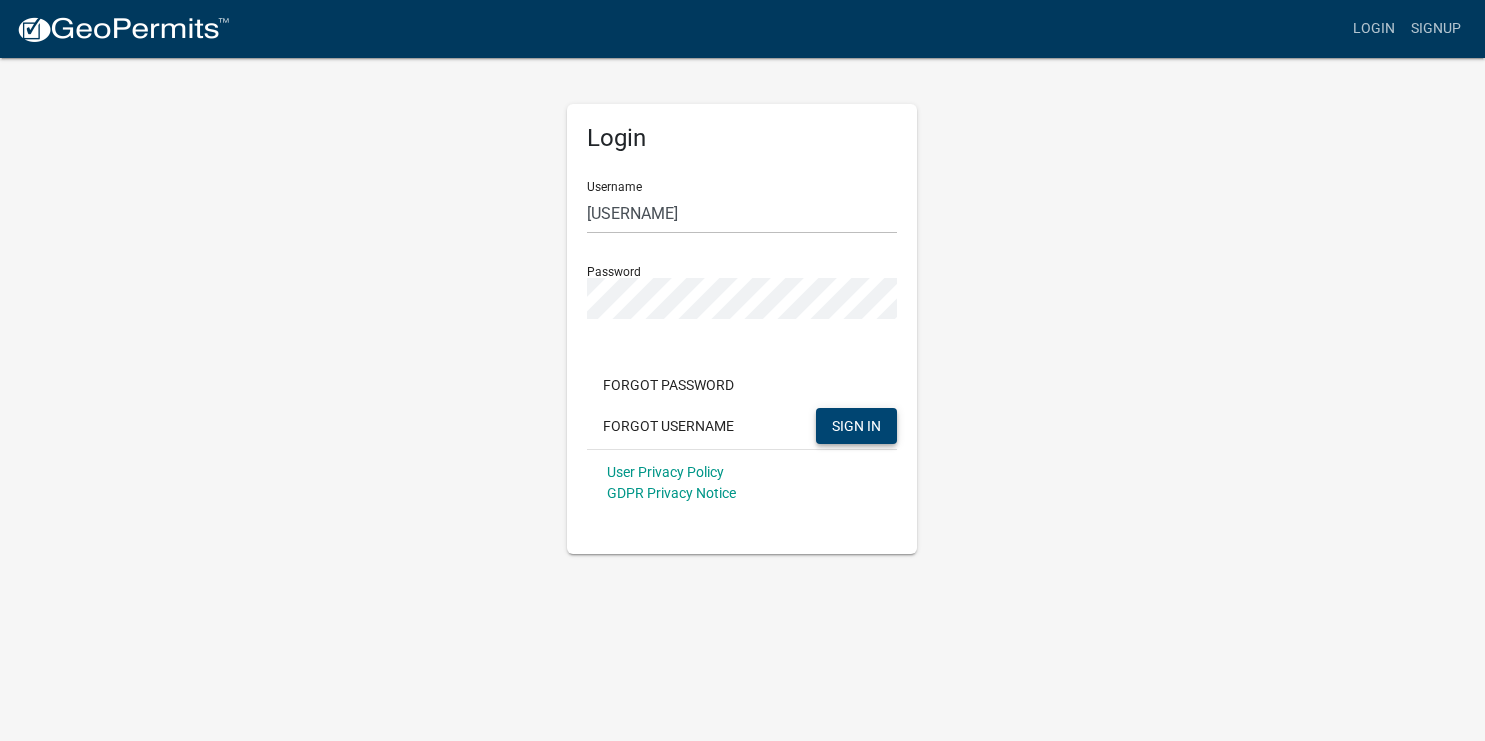 click on "SIGN IN" 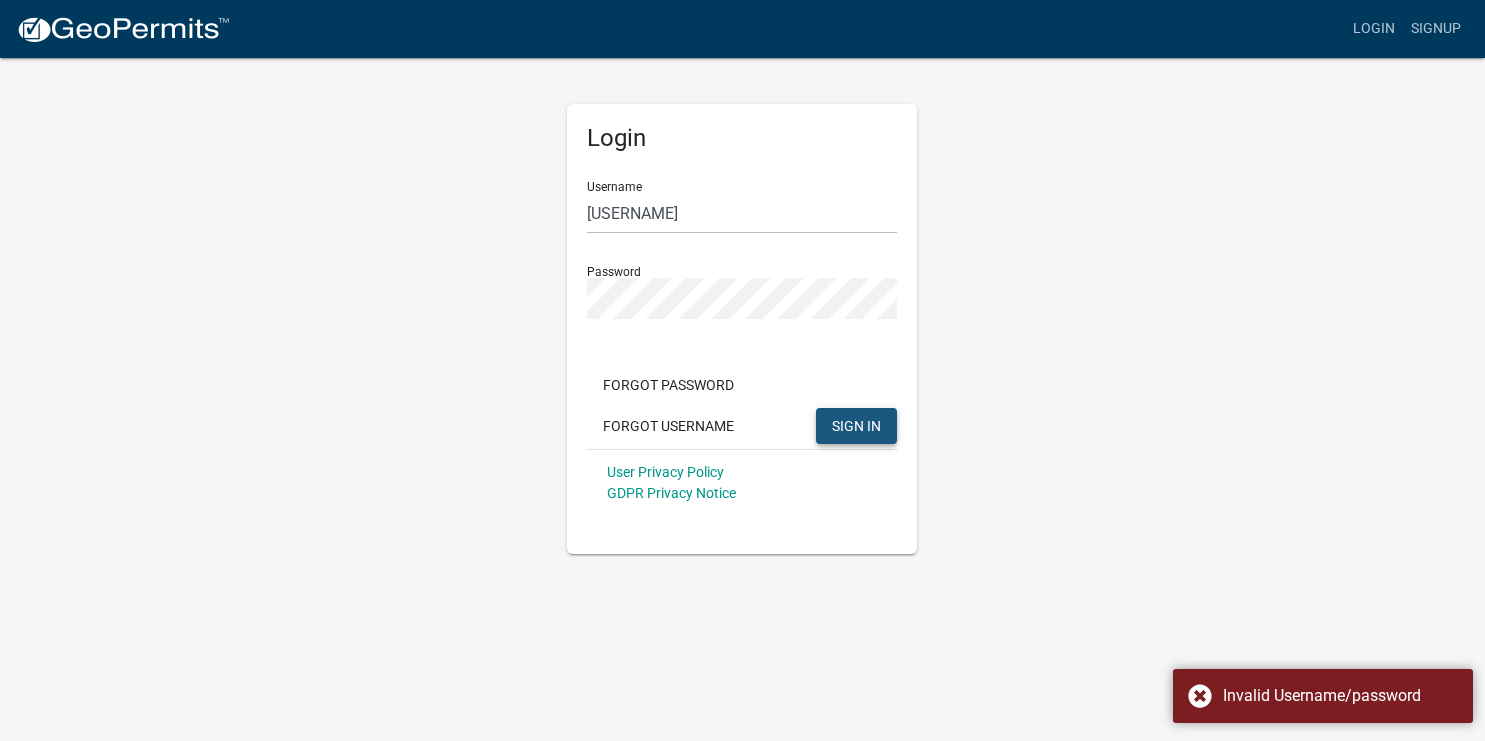 click on "SIGN IN" 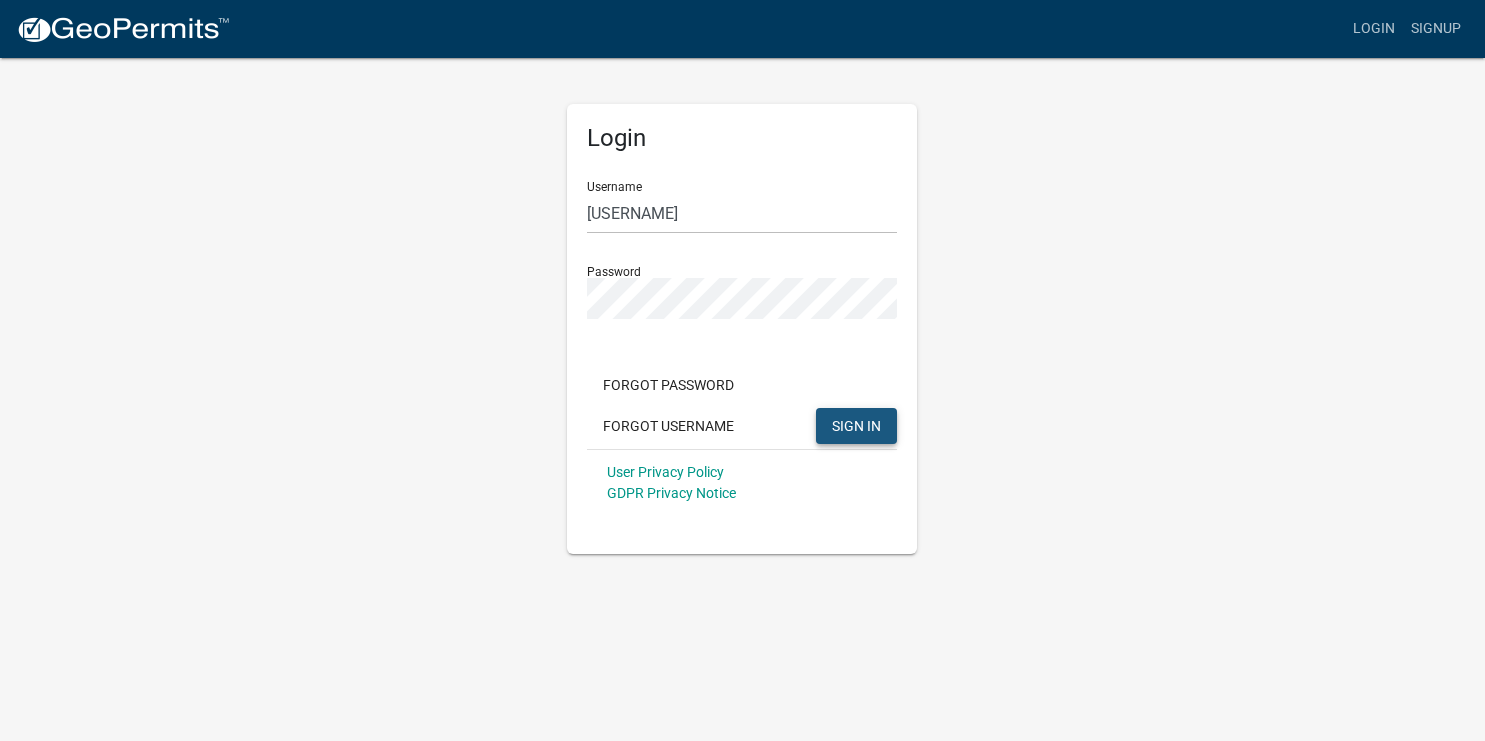 click on "SIGN IN" 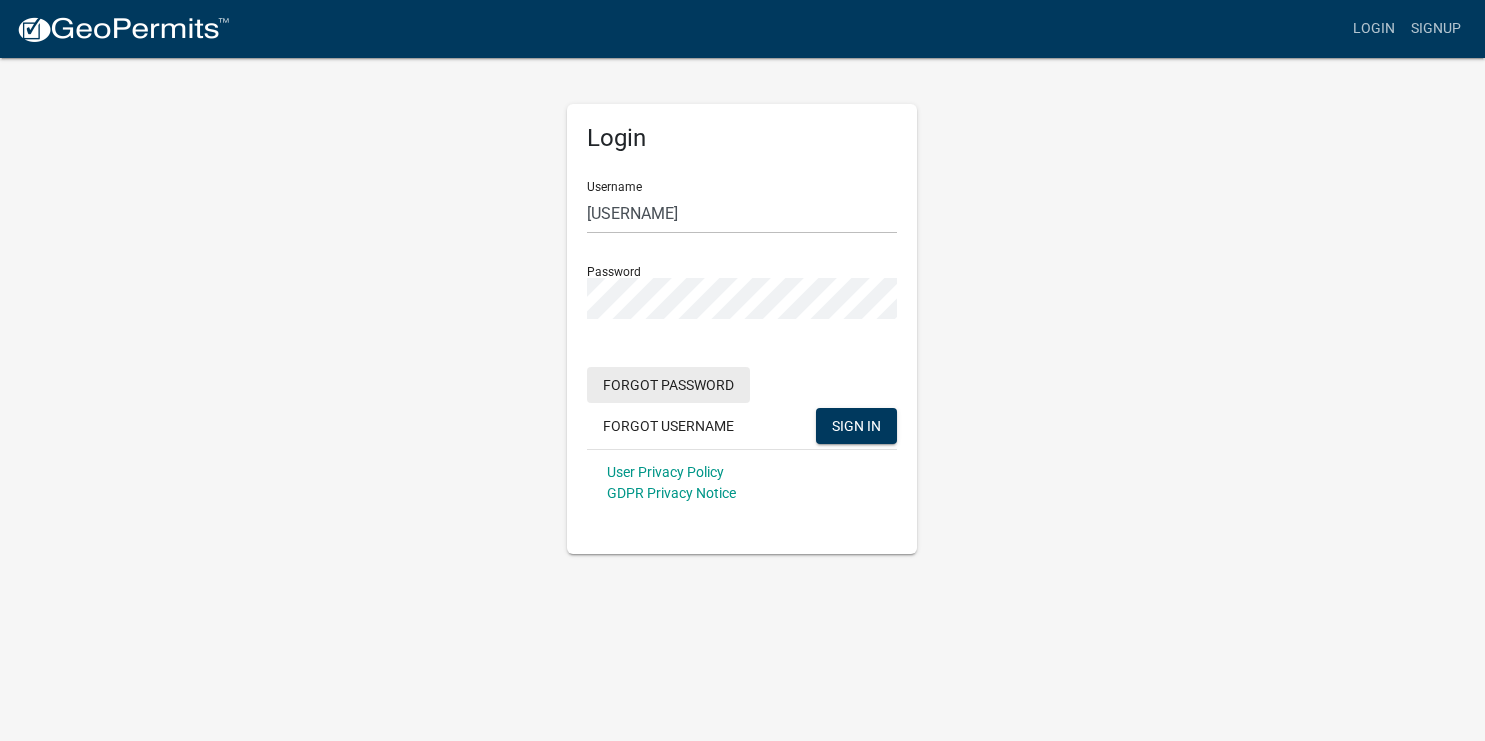click on "Forgot Password" 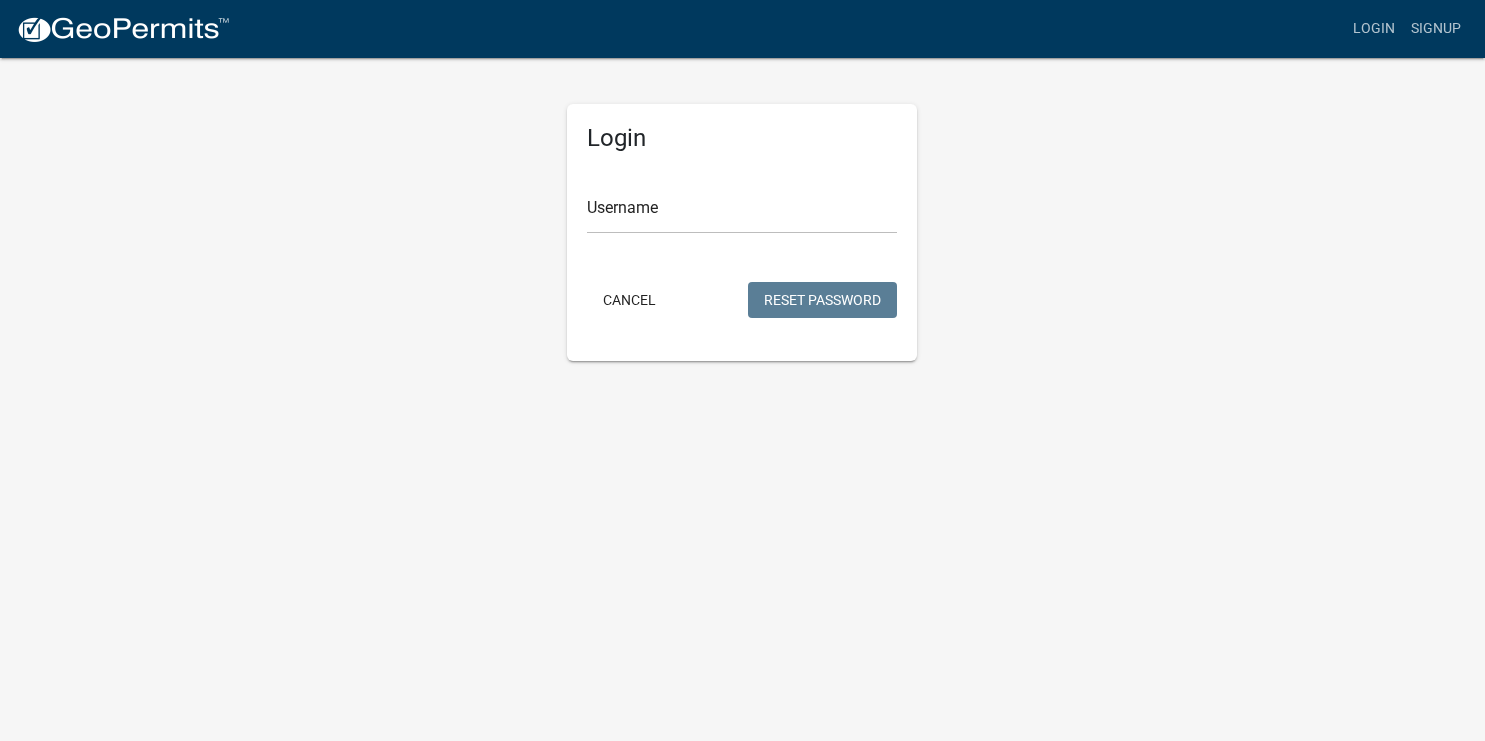 type on "[INITIALS]" 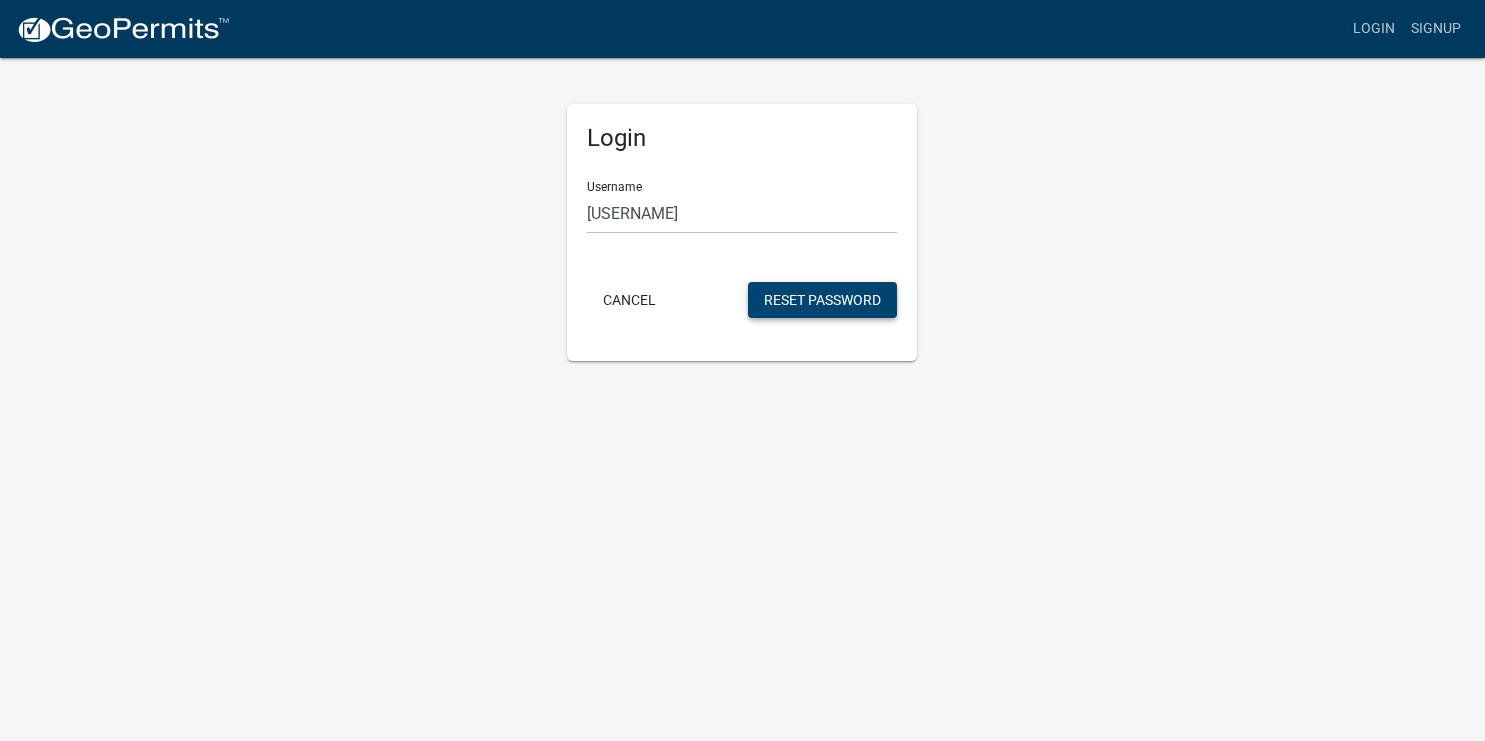 click on "Reset Password" 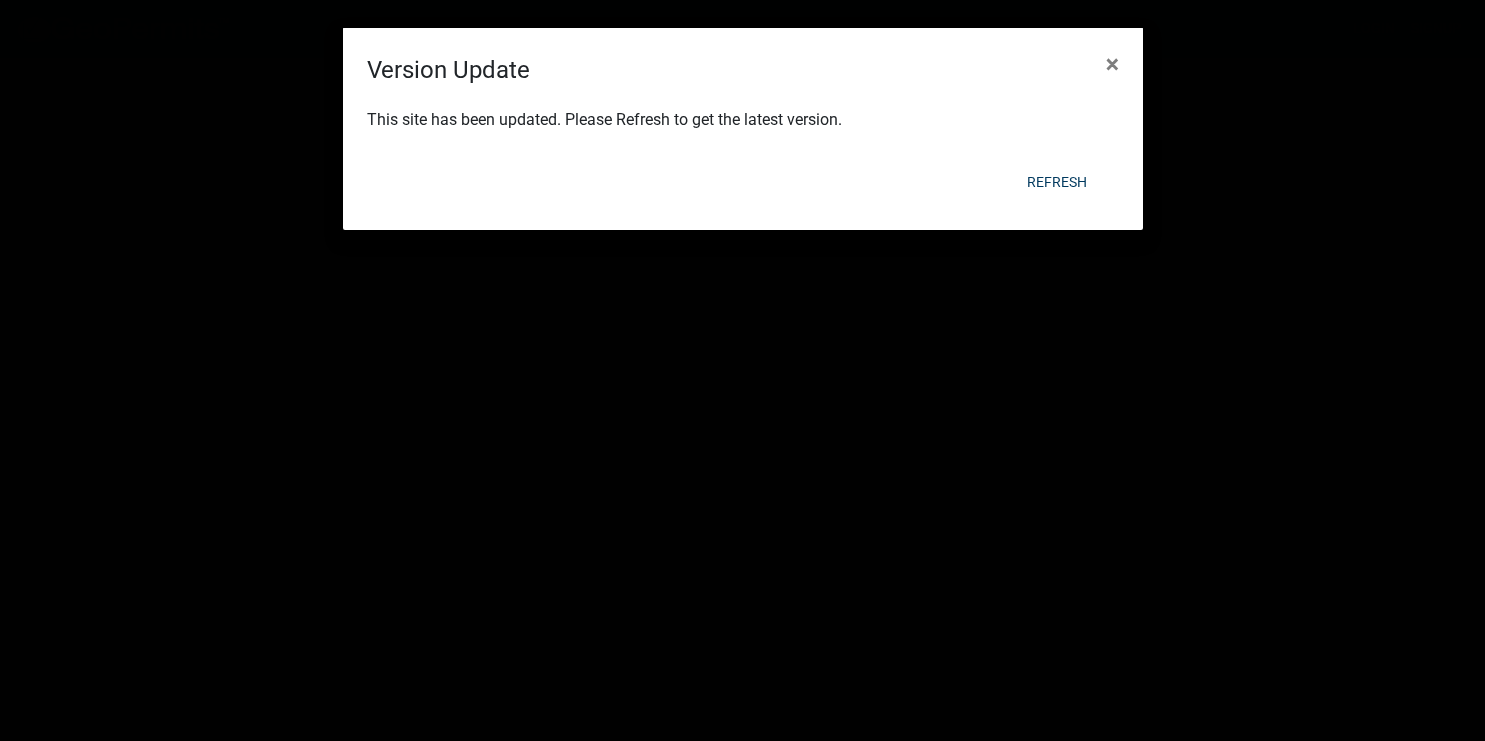 scroll, scrollTop: 0, scrollLeft: 0, axis: both 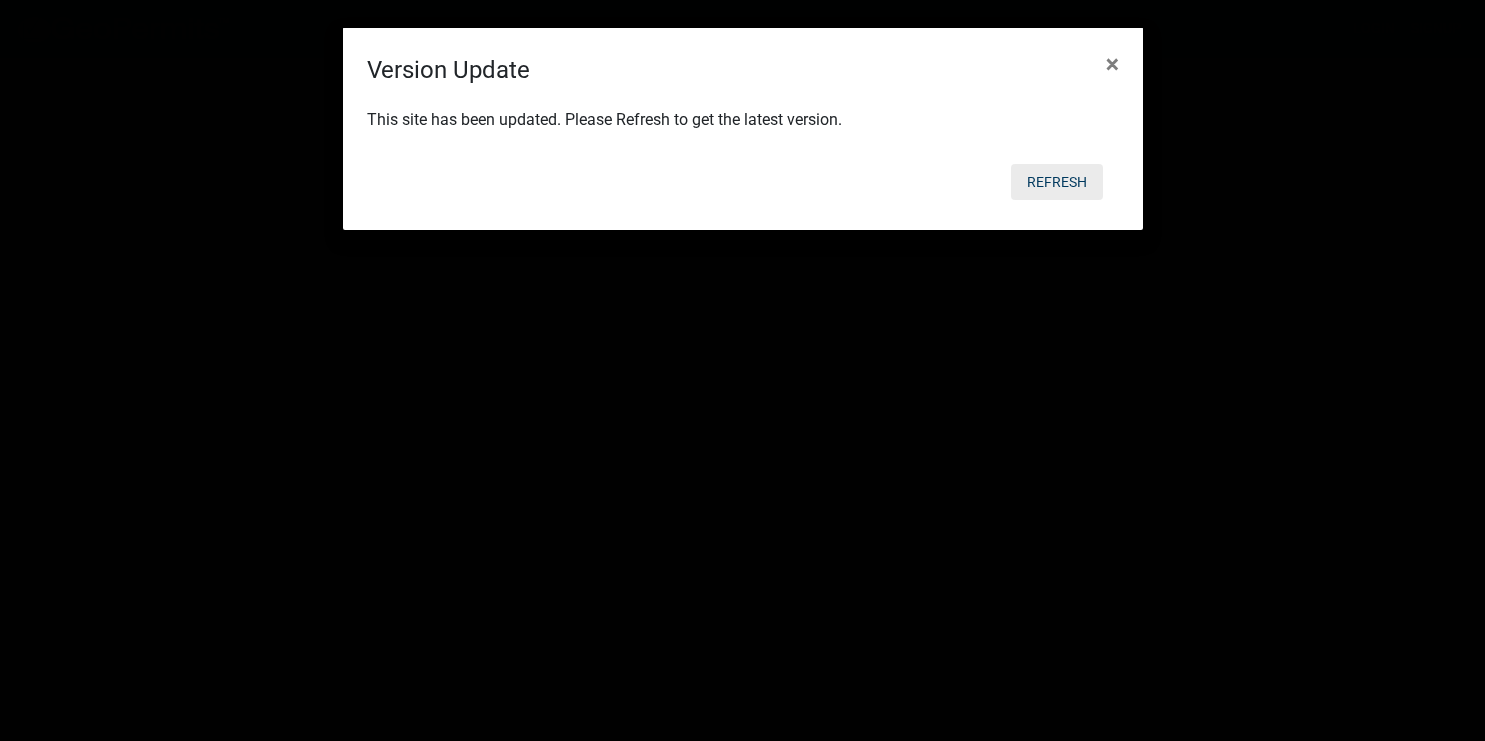 click on "Refresh" 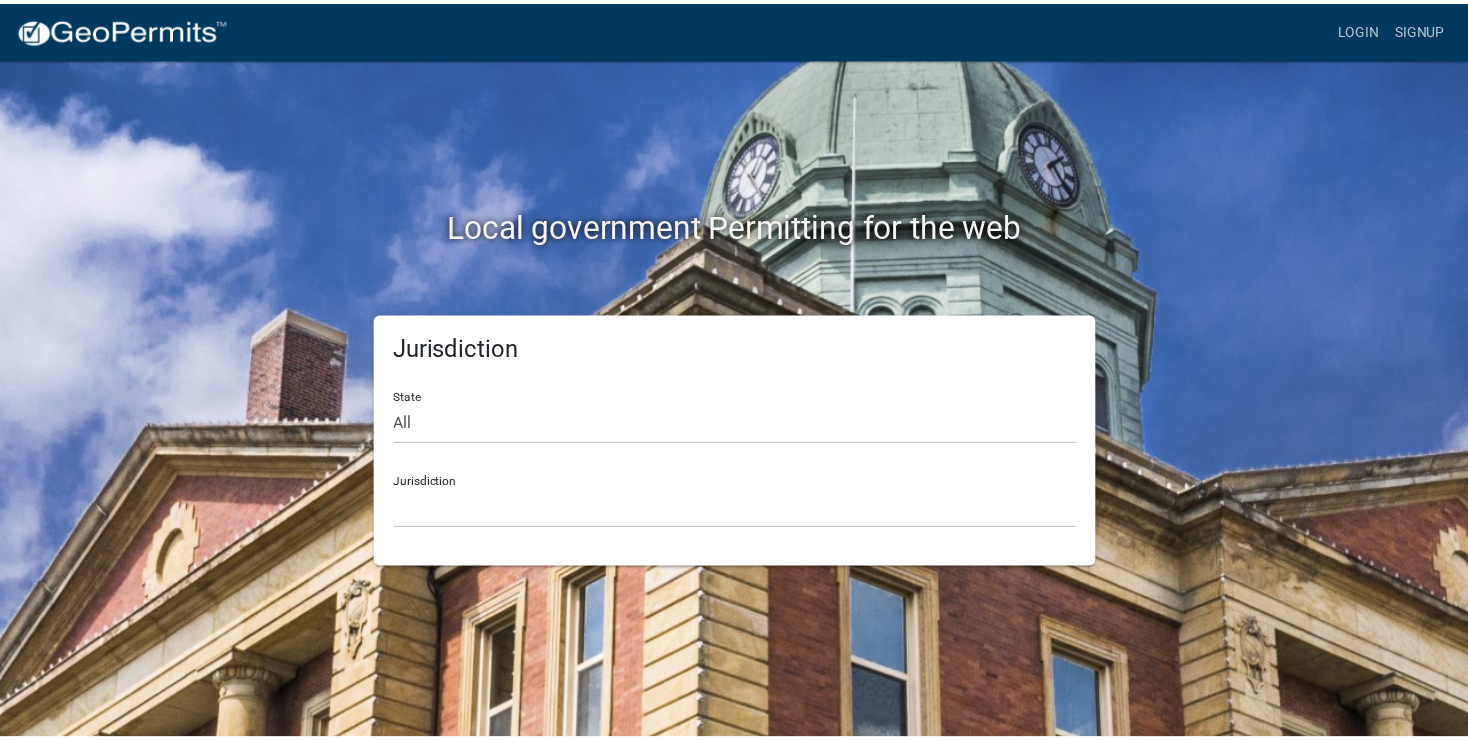 scroll, scrollTop: 0, scrollLeft: 0, axis: both 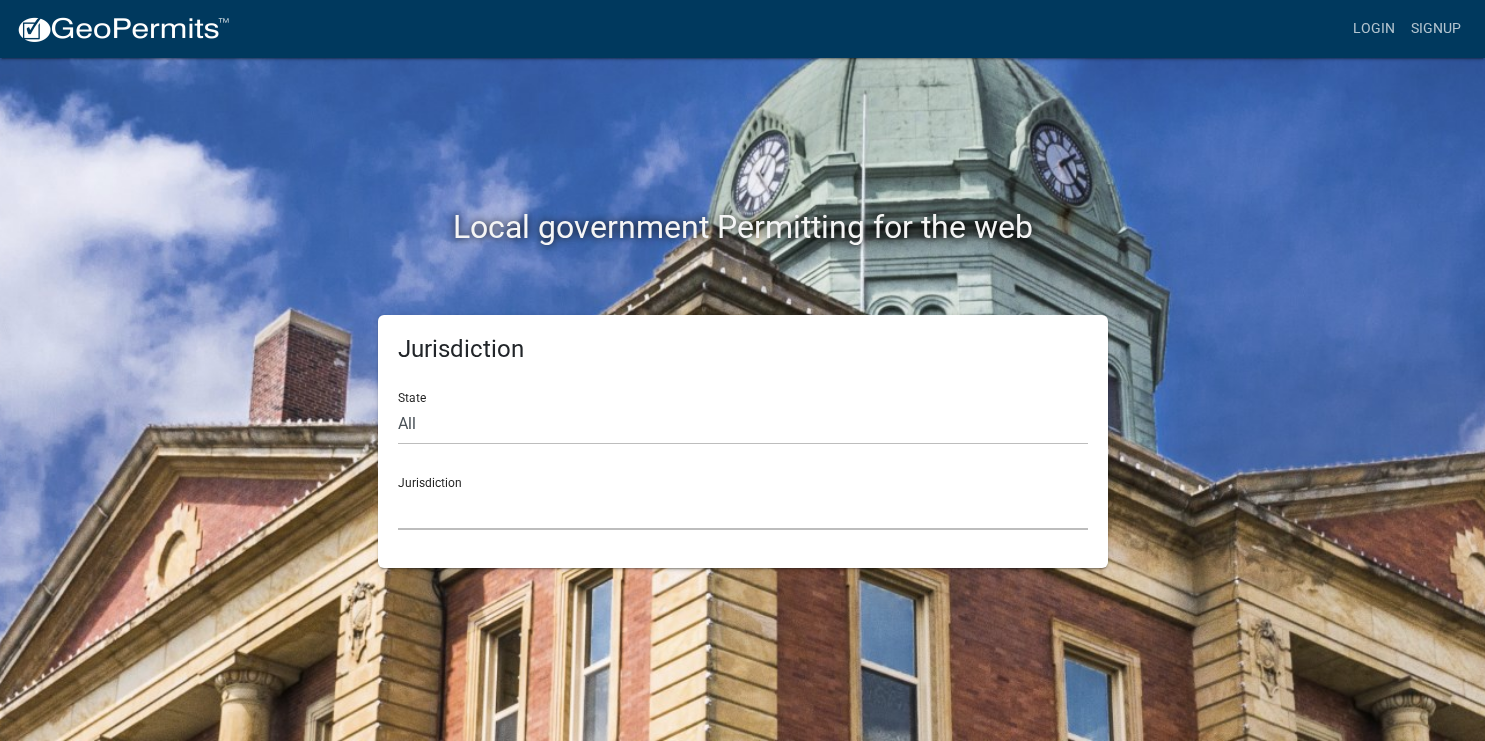 click on "Custer County, Colorado   City of Bainbridge, Georgia   Cook County, Georgia   Crawford County, Georgia   Gilmer County, Georgia   Haralson County, Georgia   Jasper County, Georgia   Madison County, Georgia   Putnam County, Georgia   Talbot County, Georgia   Troup County, Georgia   City of Charlestown, Indiana   City of Jeffersonville, Indiana   City of Logansport, Indiana   Decatur County, Indiana   Grant County, Indiana   Howard County, Indiana   Huntington County, Indiana   Jasper County, Indiana   Kosciusko County, Indiana   La Porte County, Indiana   Miami County, Indiana   Montgomery County, Indiana   Morgan County, Indiana   Newton County, Indiana   Porter County, Indiana   River Ridge Development Authority, Indiana   Tippecanoe County, Indiana   Vigo County, Indiana   Wells County, Indiana   Whitley County, Indiana   Boone County, Iowa   Butler County, Iowa   Cerro Gordo County, Iowa   City of Harlan, Iowa   City of Indianola, Iowa   City of Newton, Iowa   Clayton County, Iowa   Grundy County, Iowa" 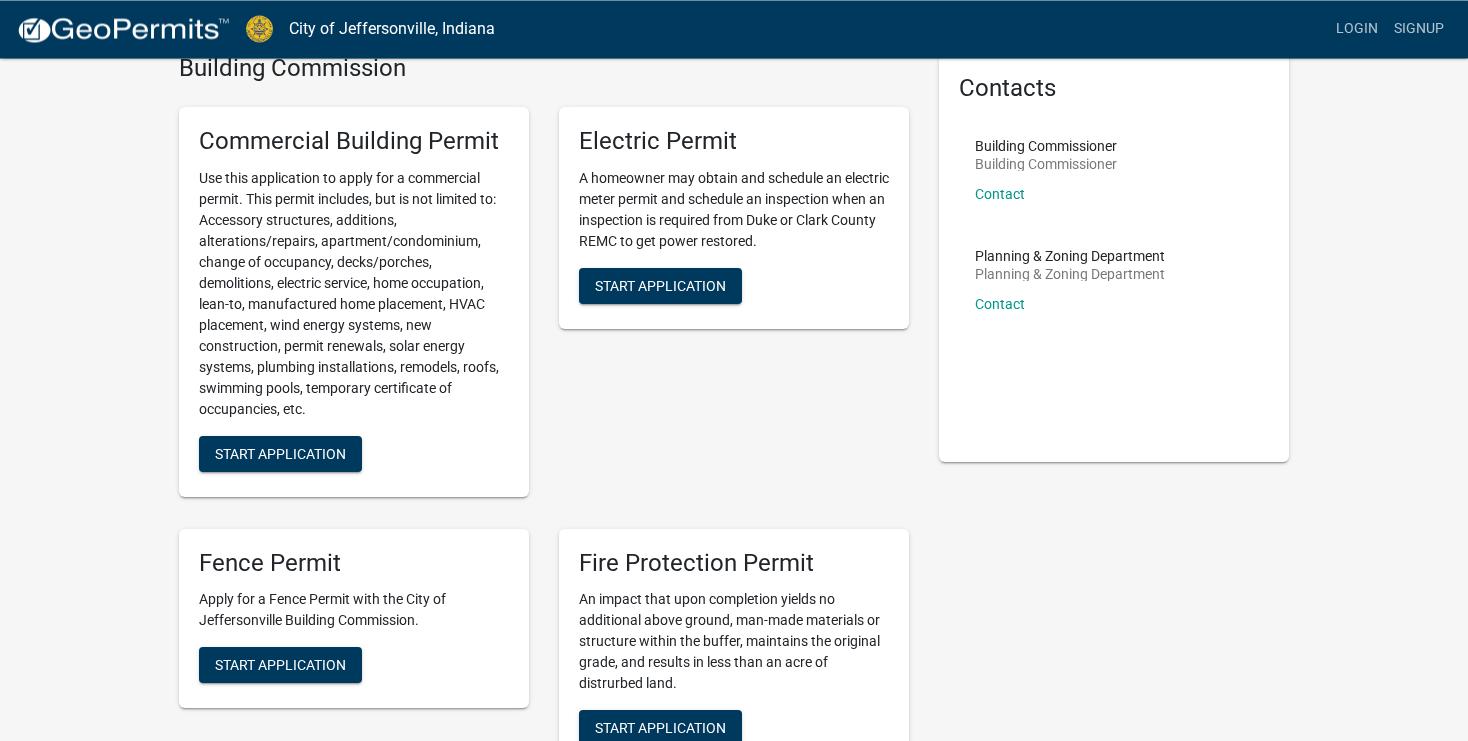 scroll, scrollTop: 88, scrollLeft: 0, axis: vertical 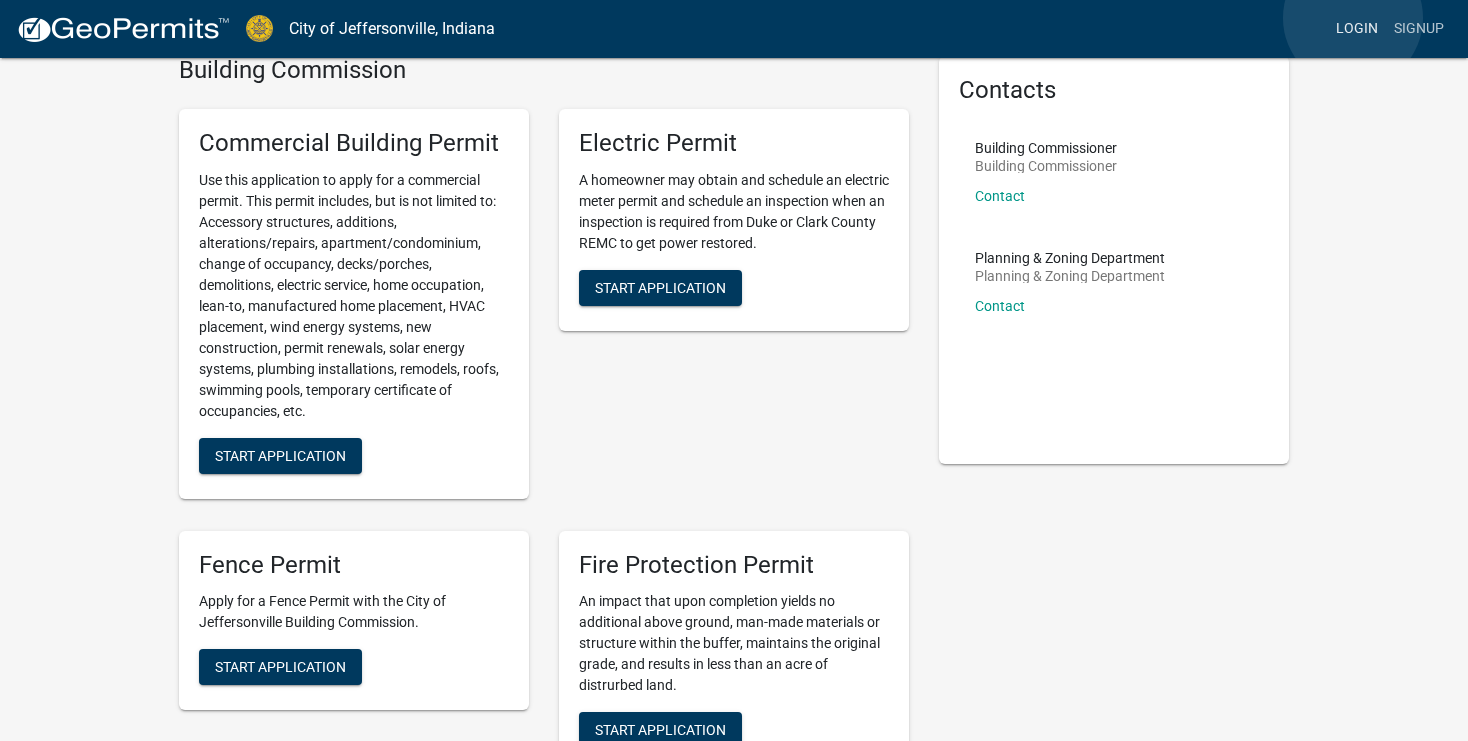 click on "Login" at bounding box center (1357, 29) 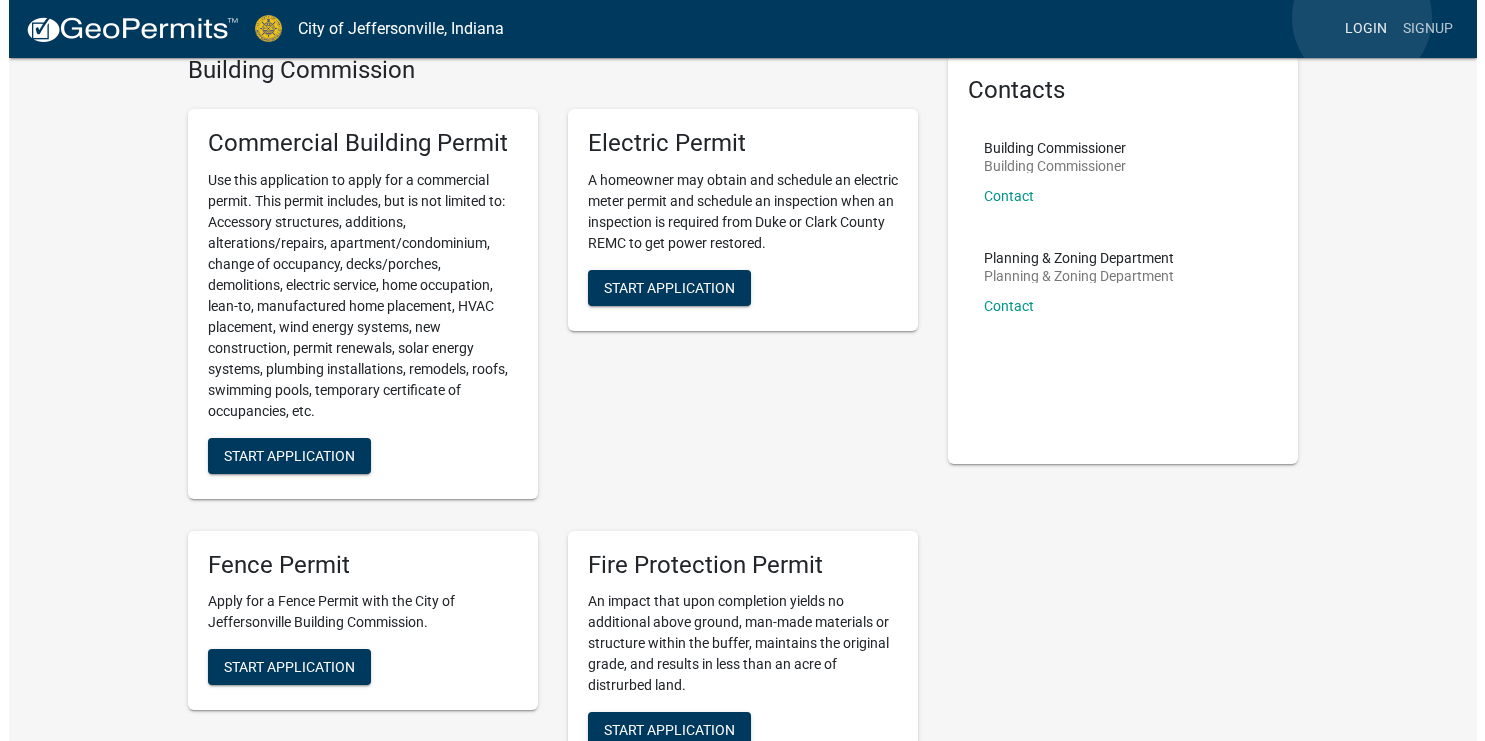 scroll, scrollTop: 0, scrollLeft: 0, axis: both 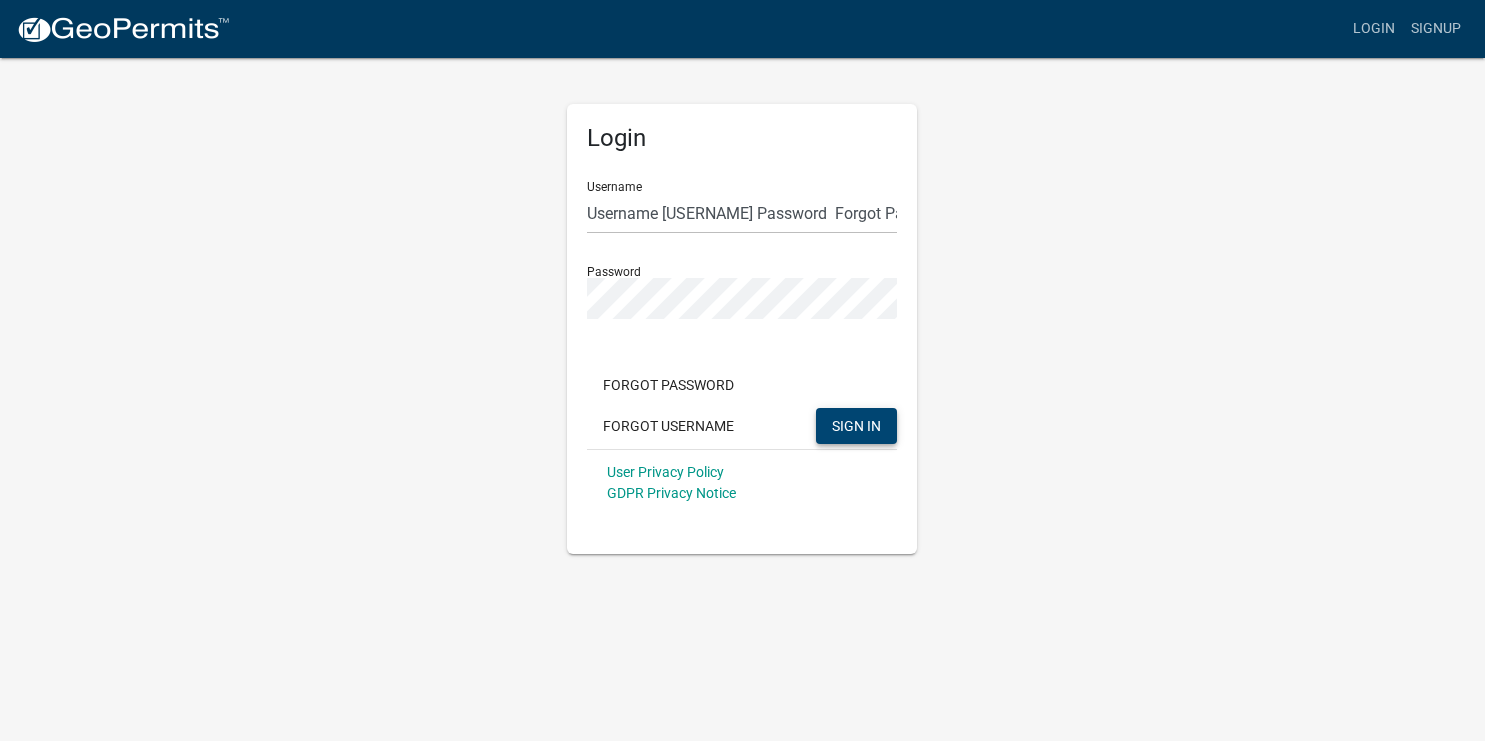click on "SIGN IN" 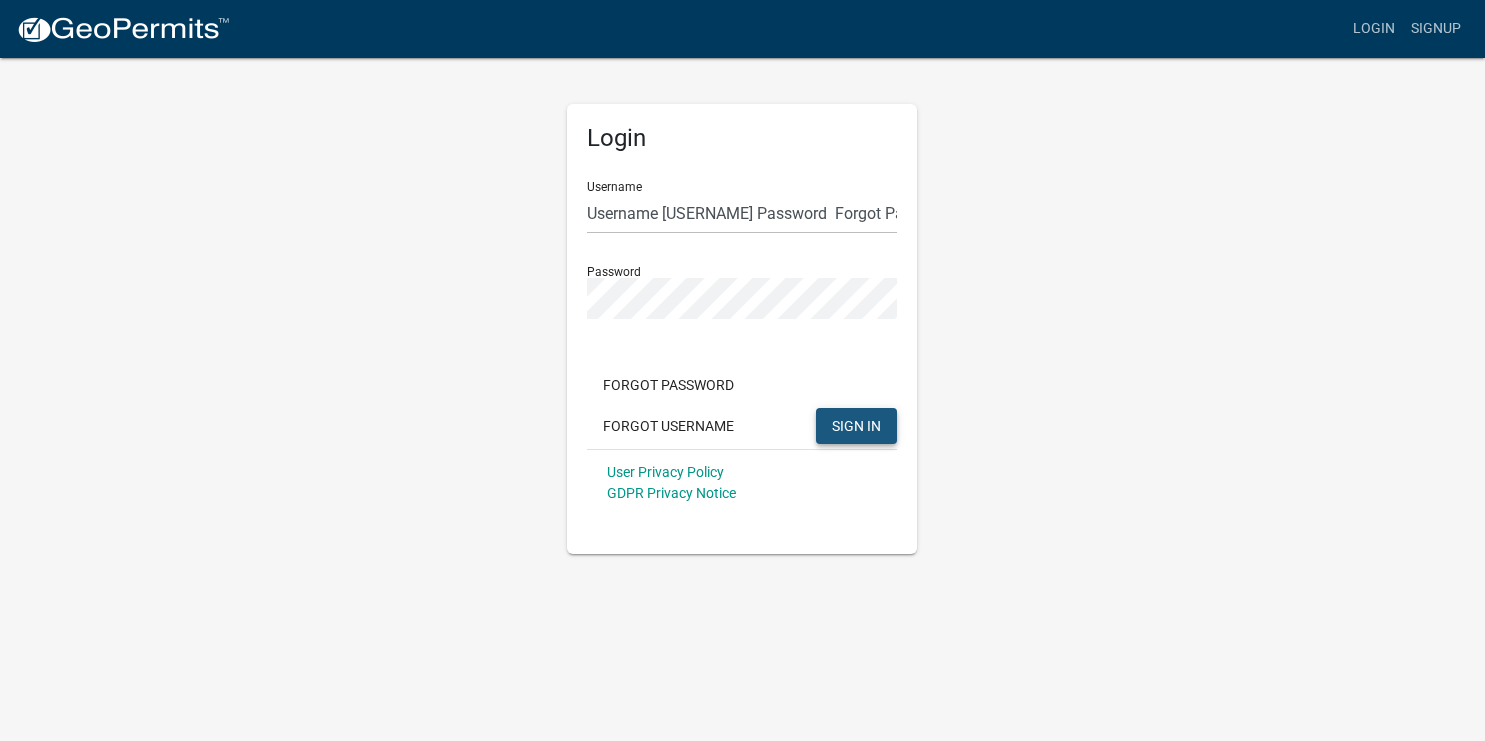 click on "SIGN IN" 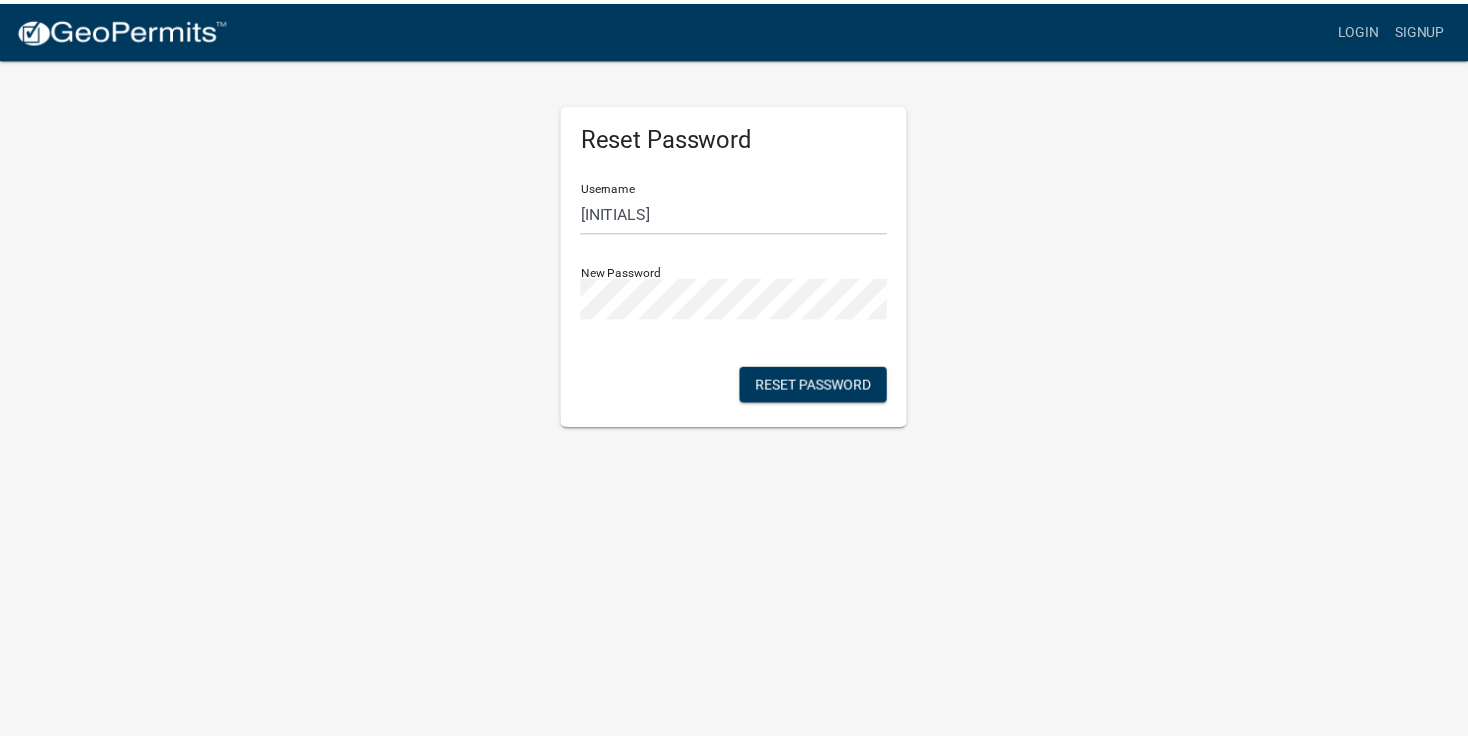 scroll, scrollTop: 0, scrollLeft: 0, axis: both 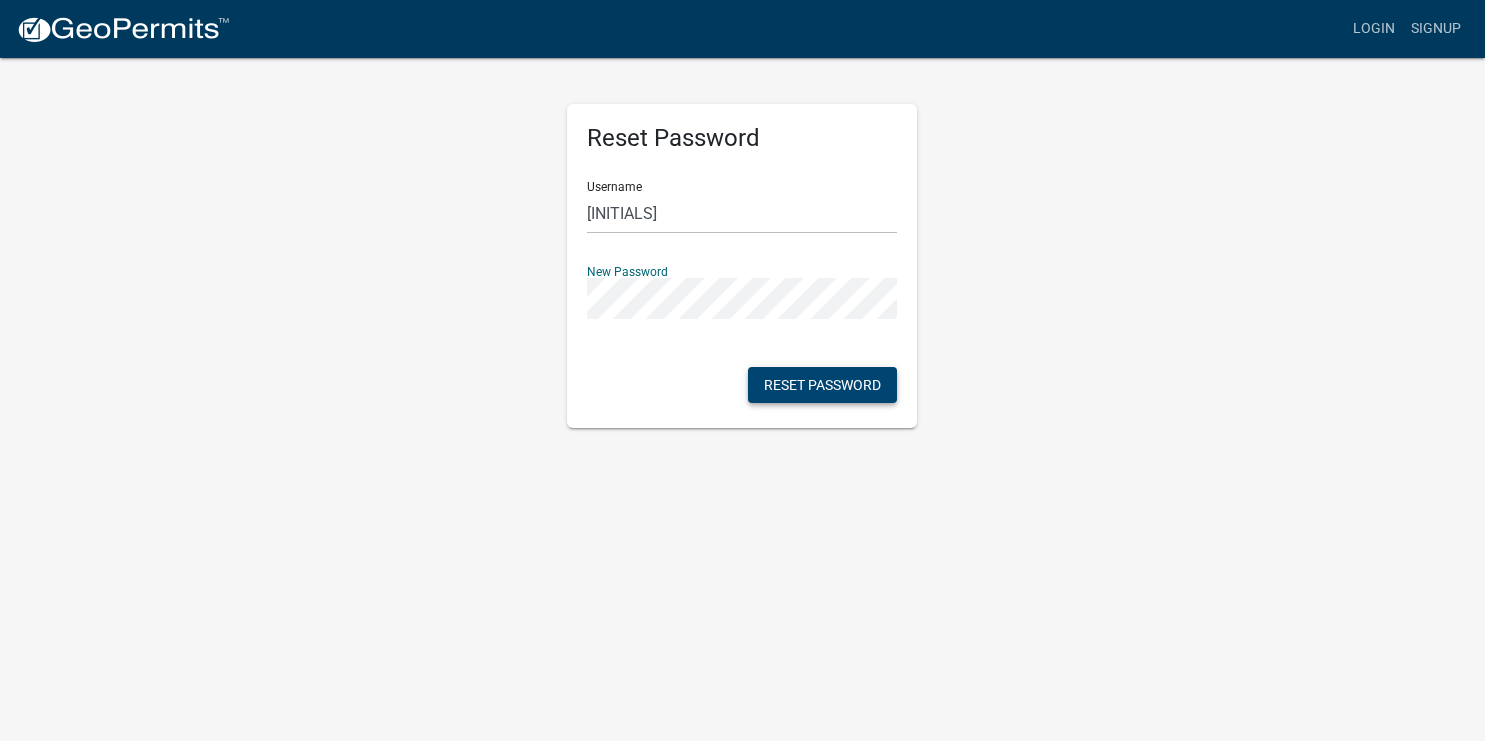 click on "Reset Password" 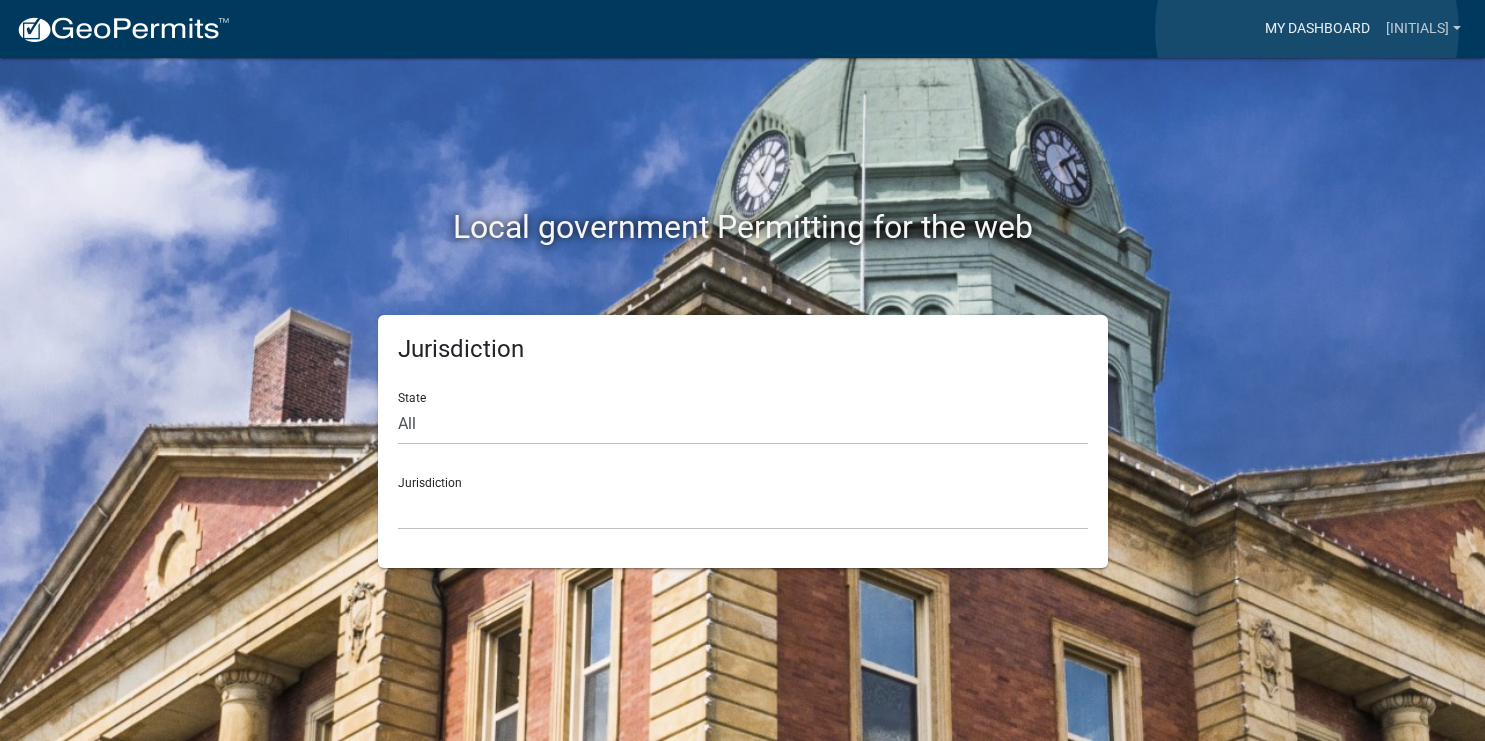 click on "My Dashboard" at bounding box center [1317, 29] 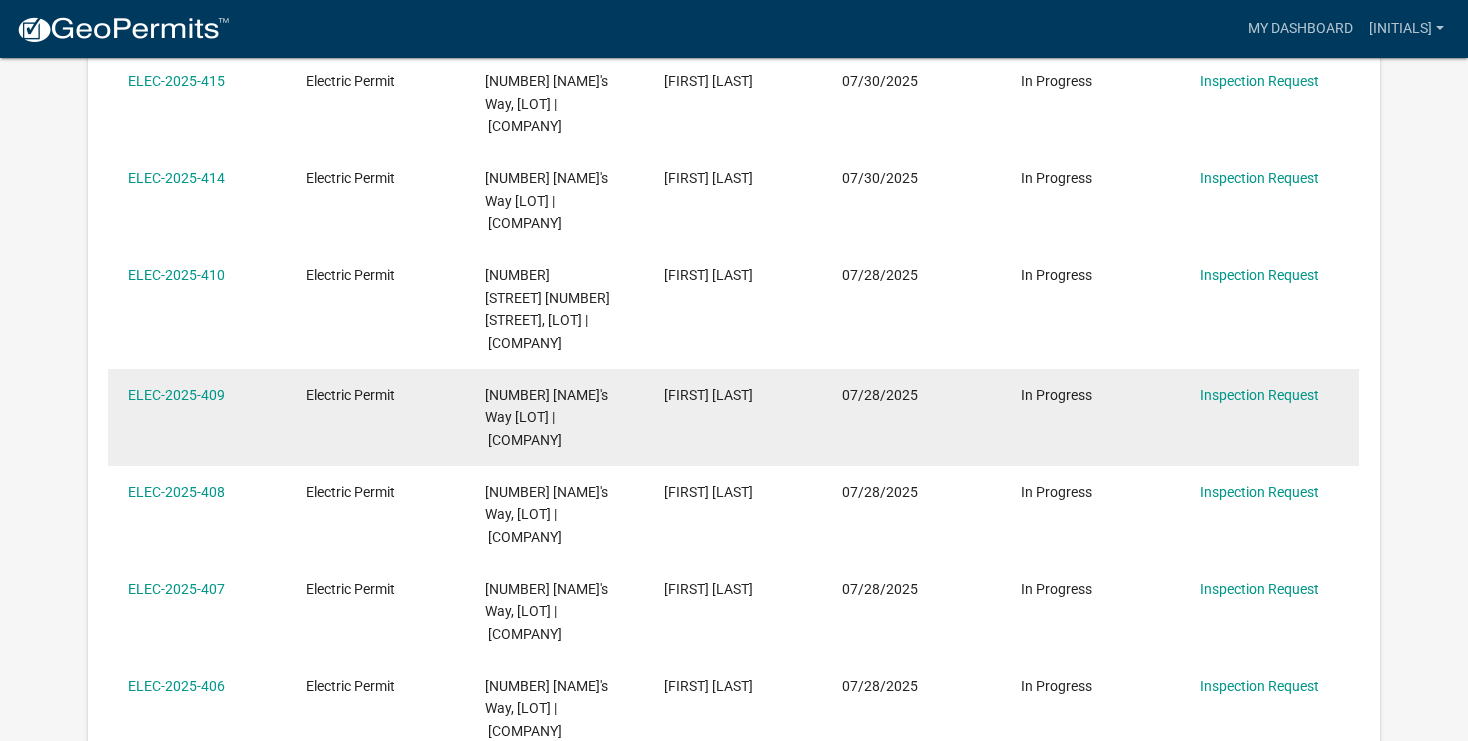 scroll, scrollTop: 714, scrollLeft: 0, axis: vertical 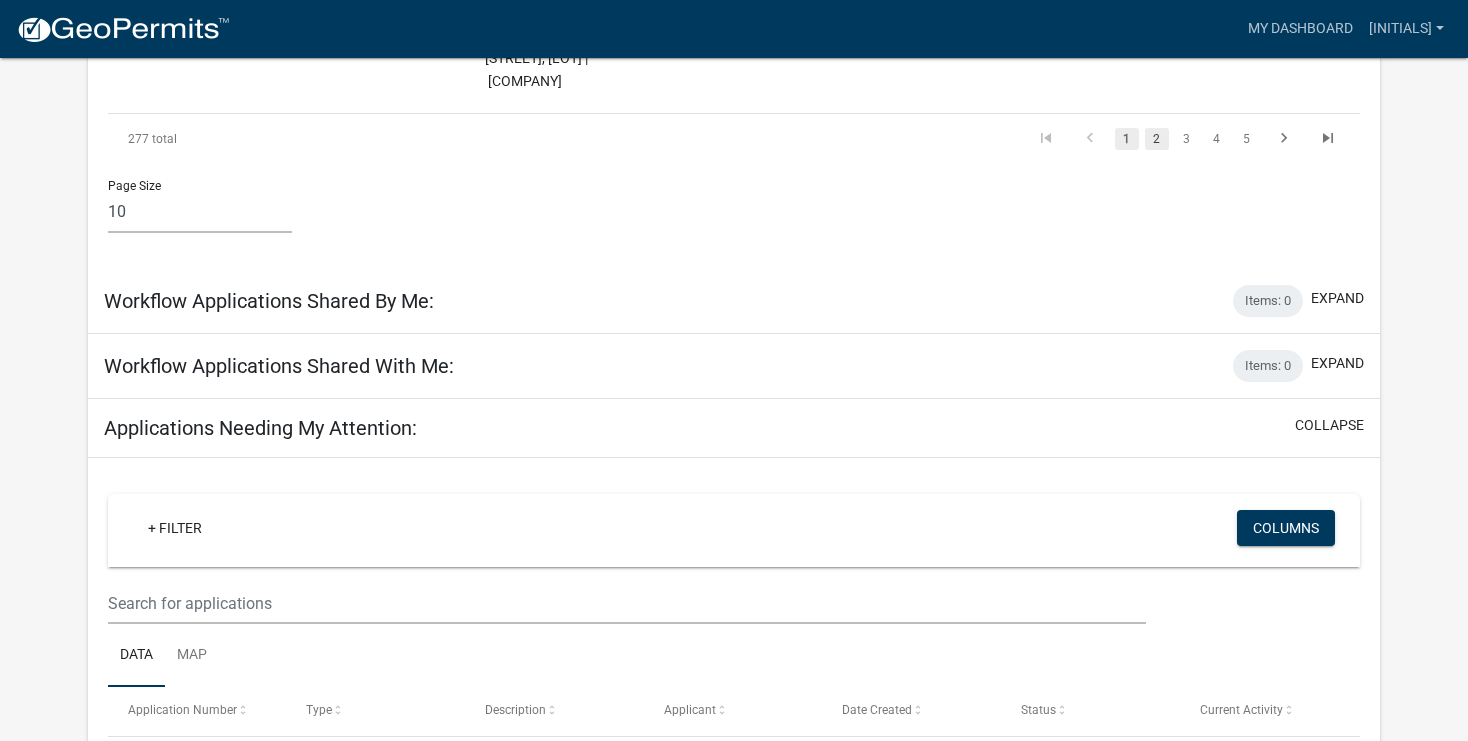 click on "2" 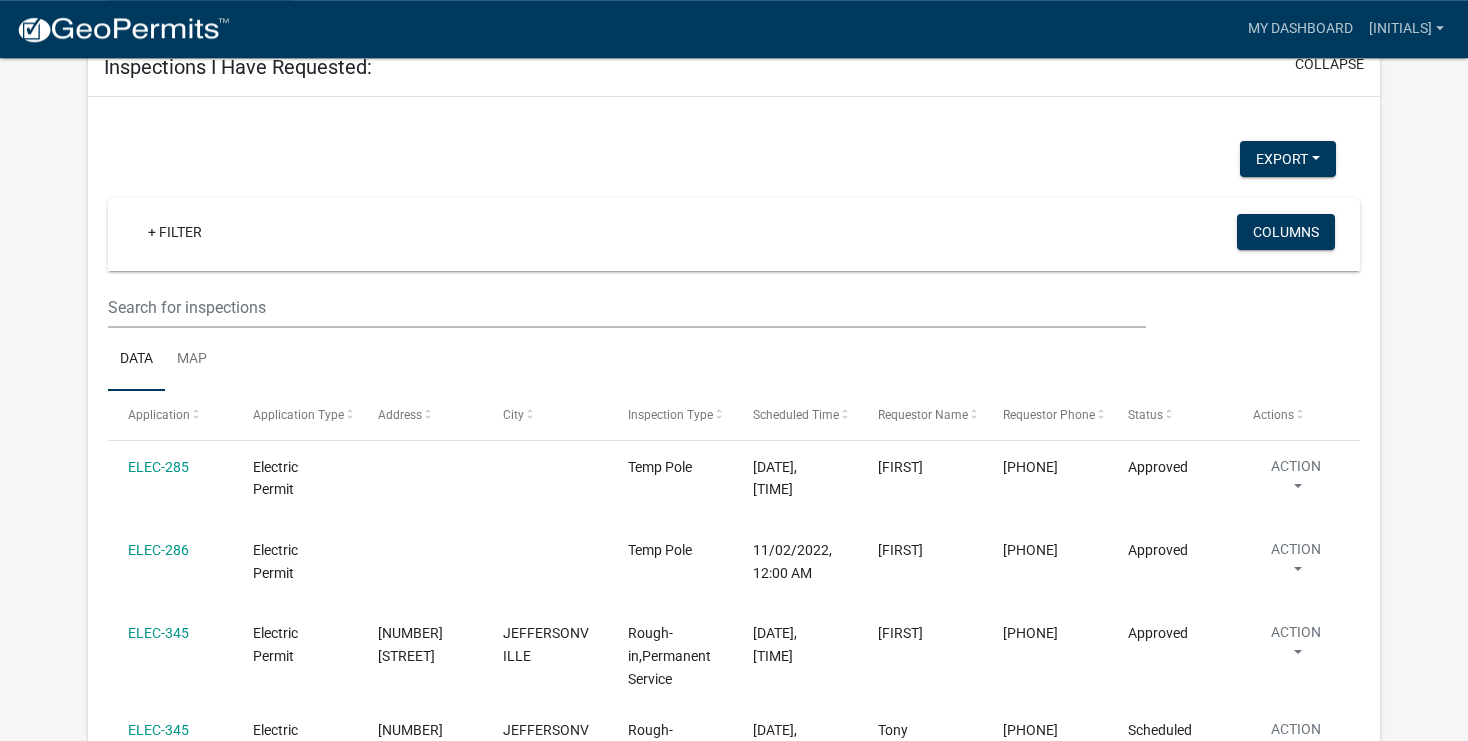 scroll, scrollTop: 3423, scrollLeft: 0, axis: vertical 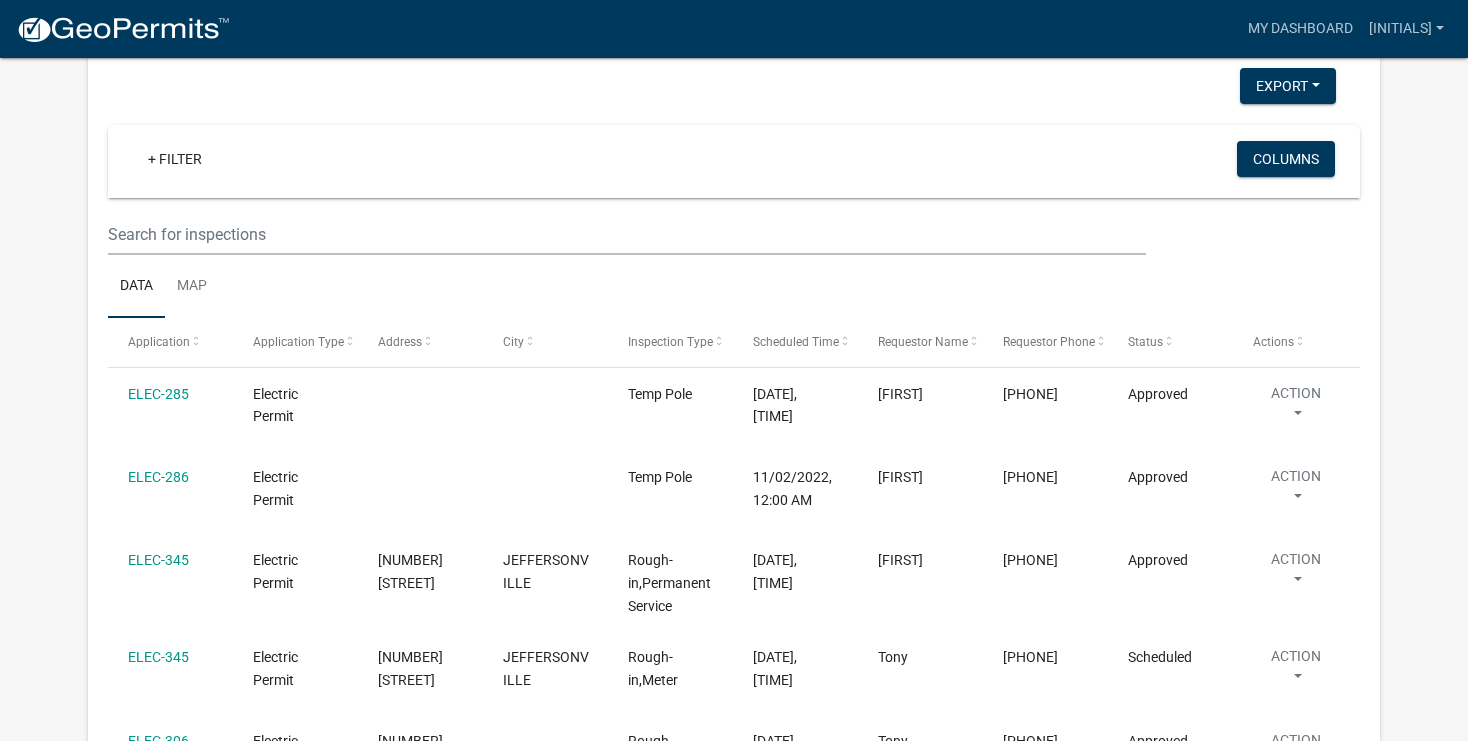 click on "3" 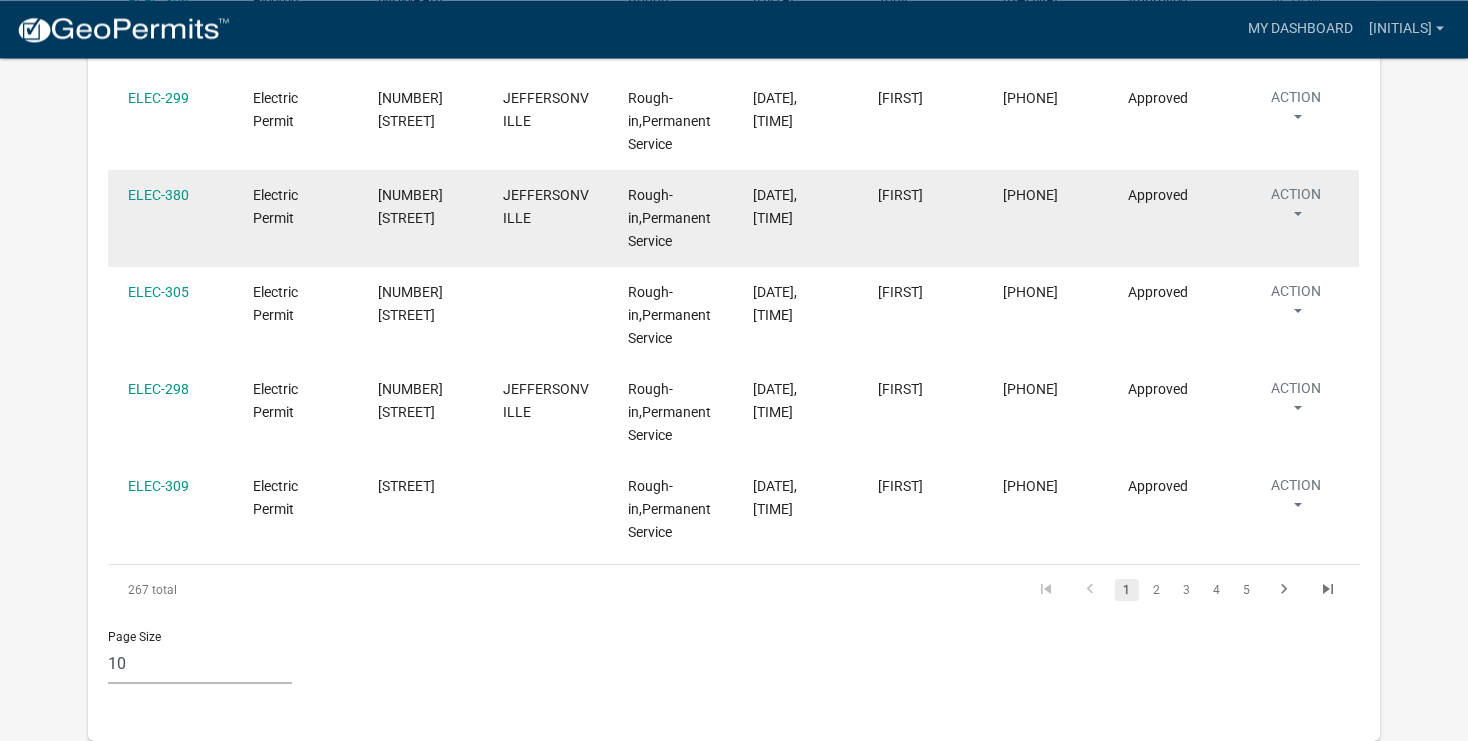 scroll, scrollTop: 4745, scrollLeft: 0, axis: vertical 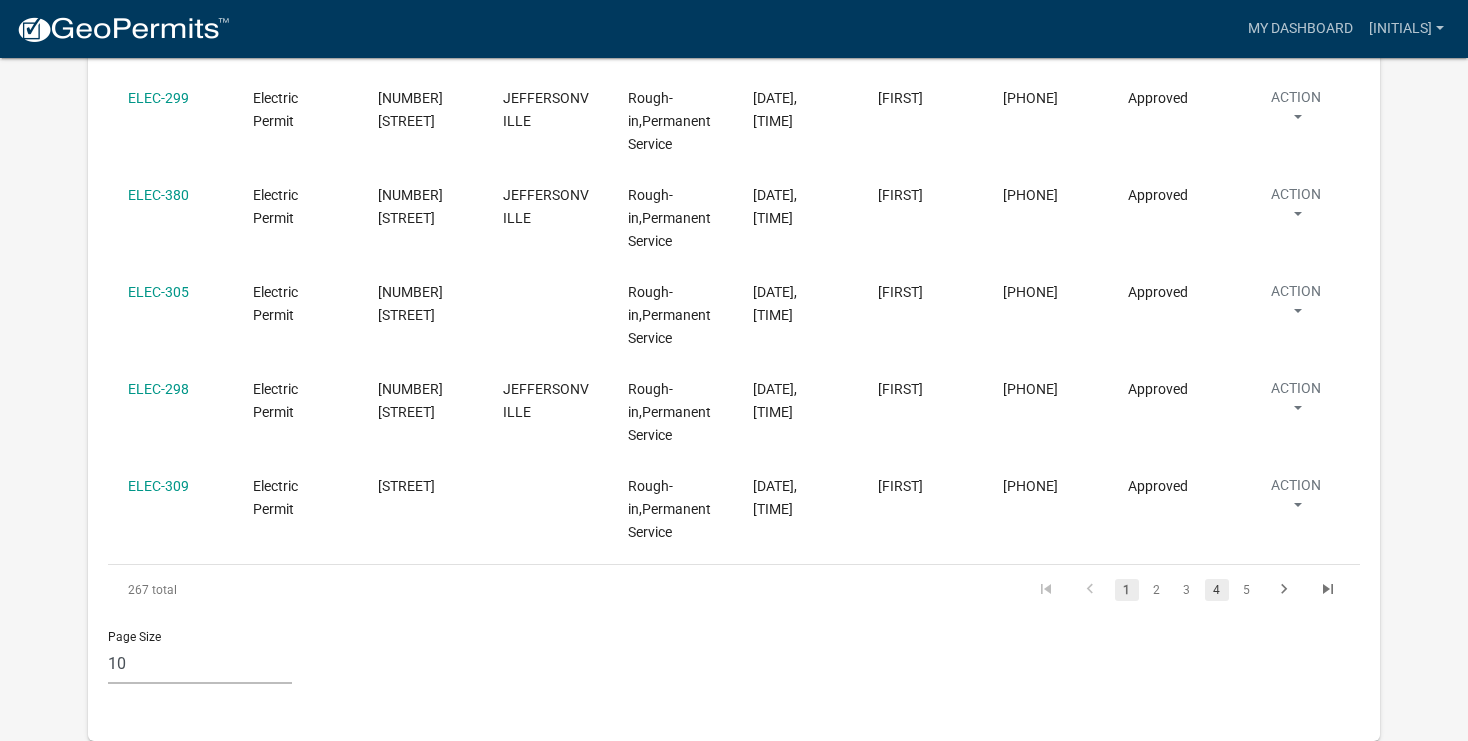 click on "4" 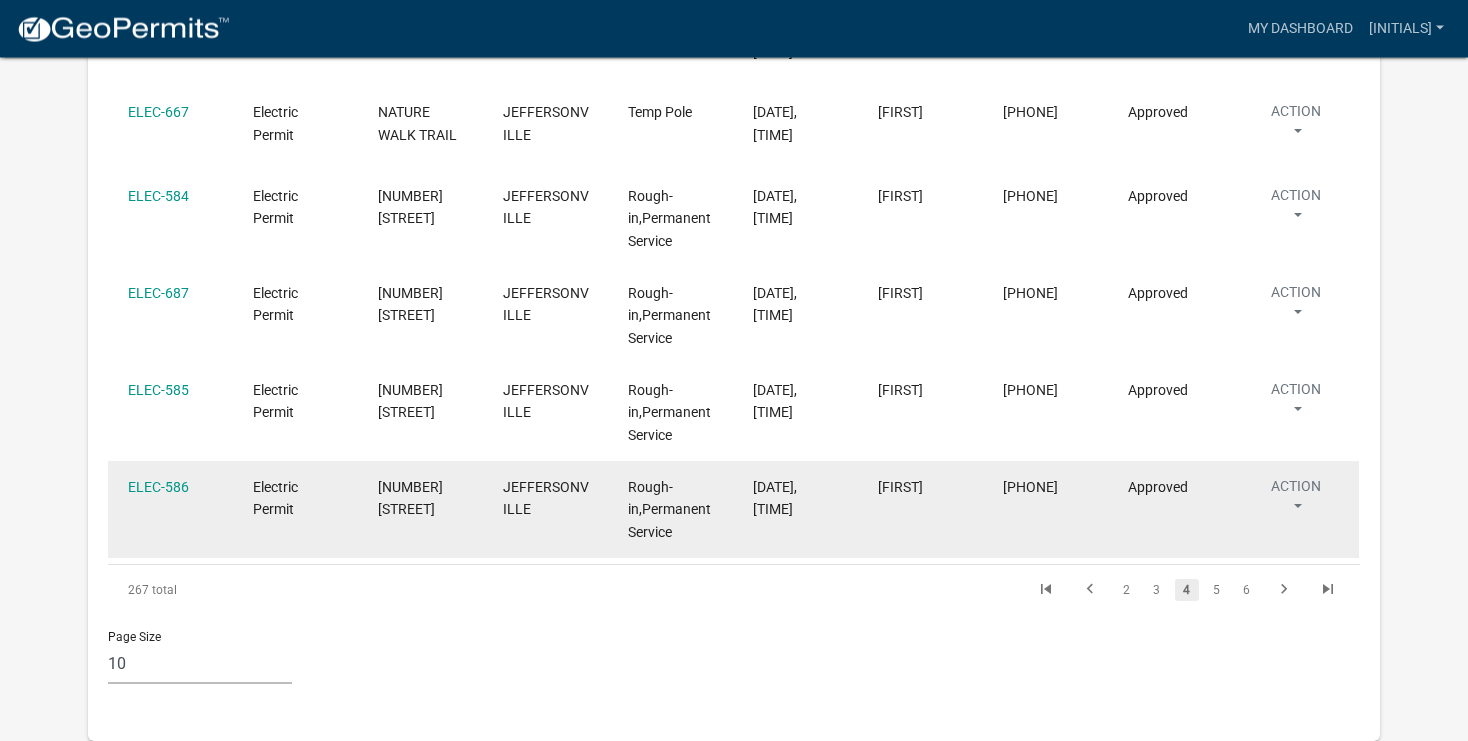 scroll, scrollTop: 4718, scrollLeft: 0, axis: vertical 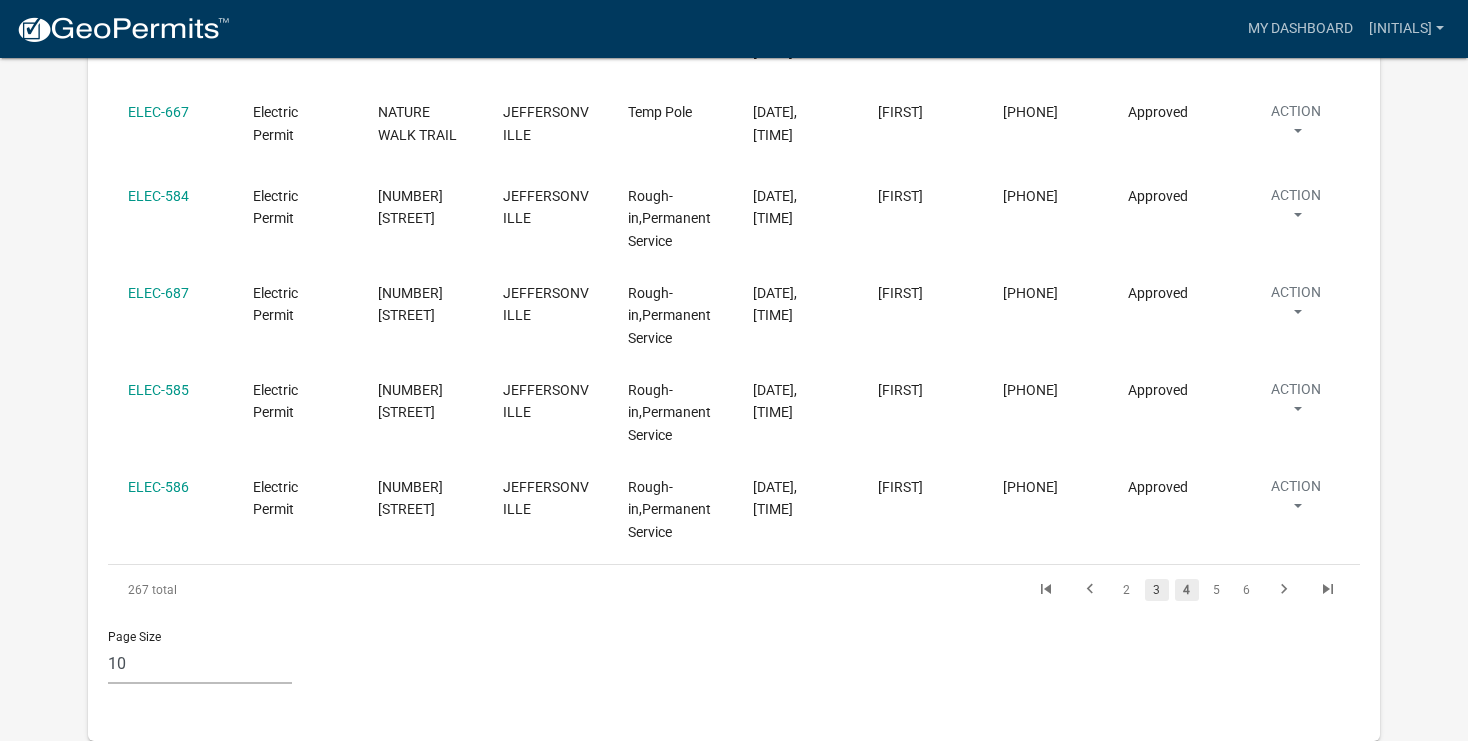 click on "3" 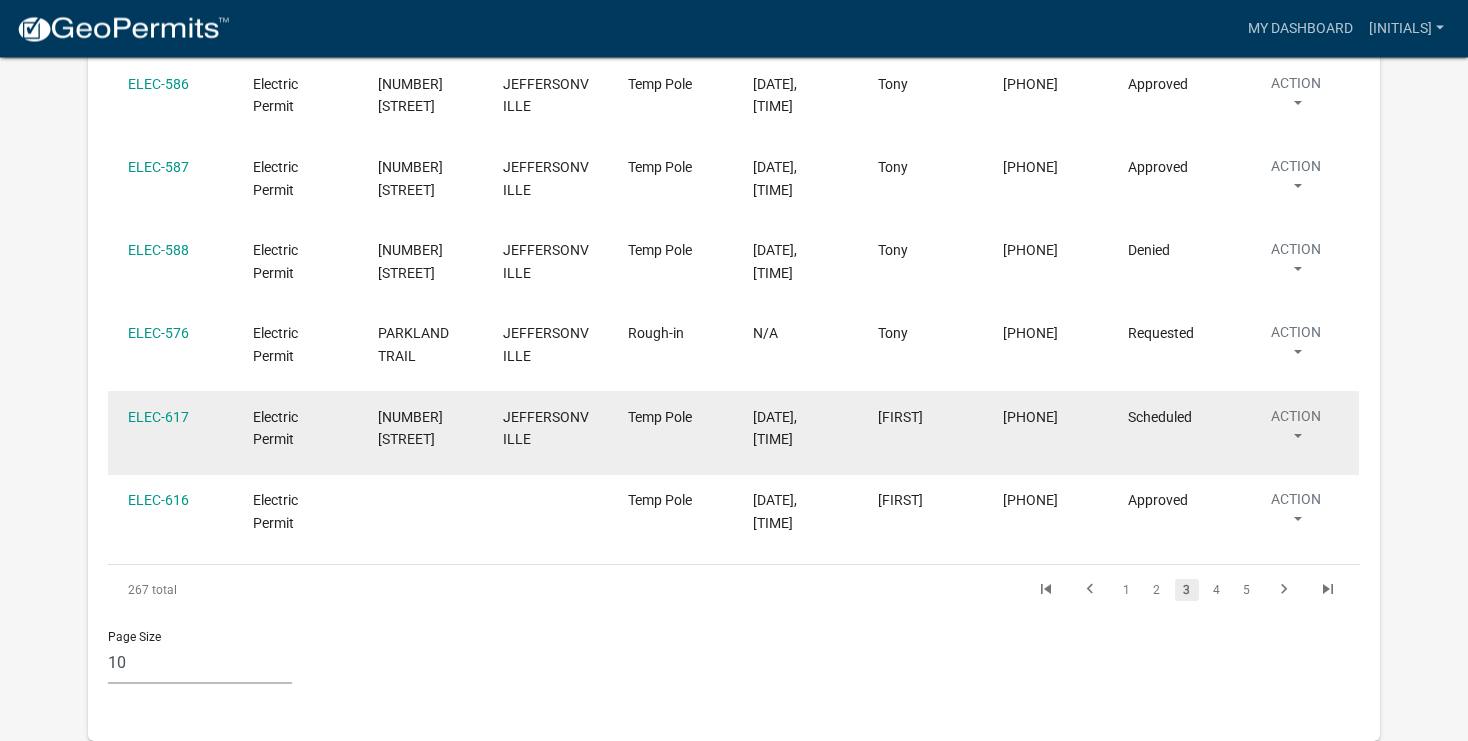 scroll, scrollTop: 4718, scrollLeft: 0, axis: vertical 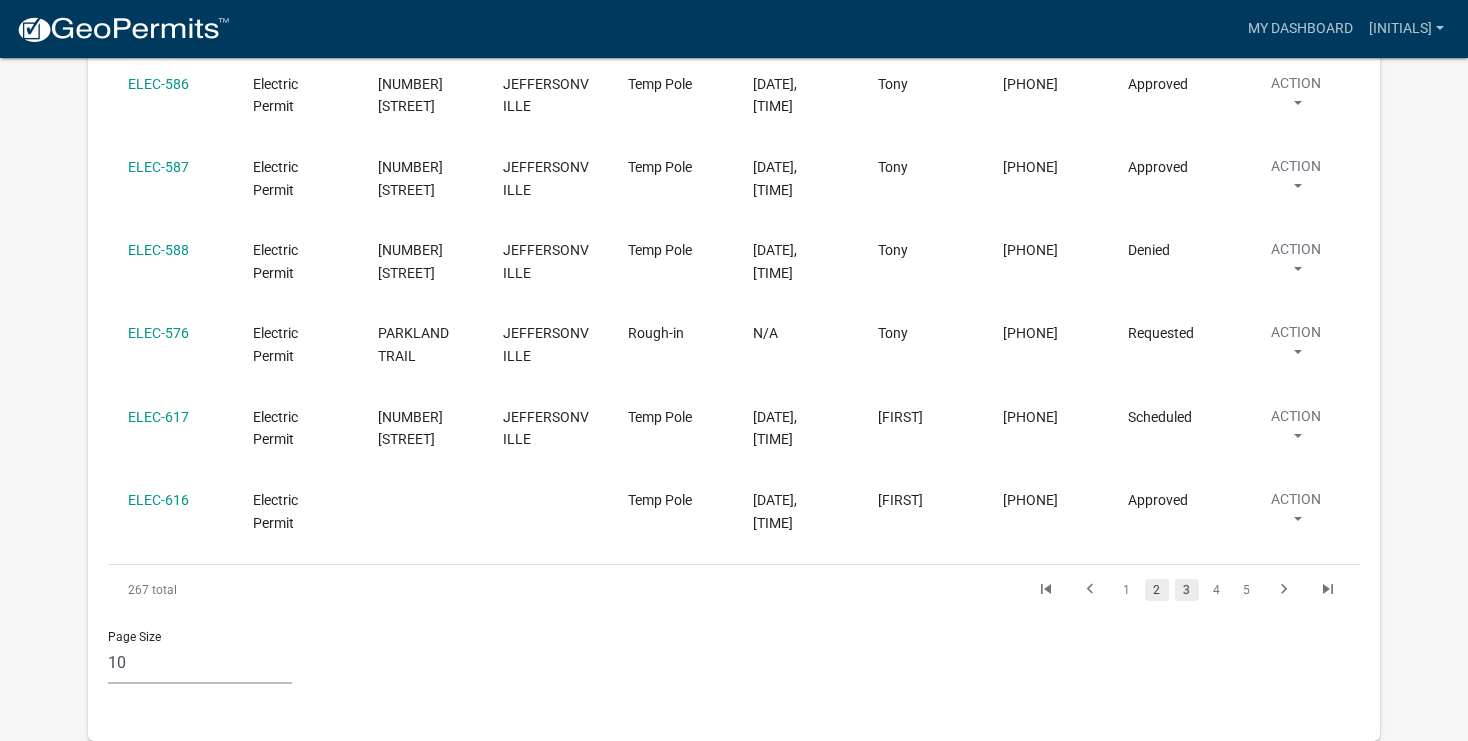 click on "2" 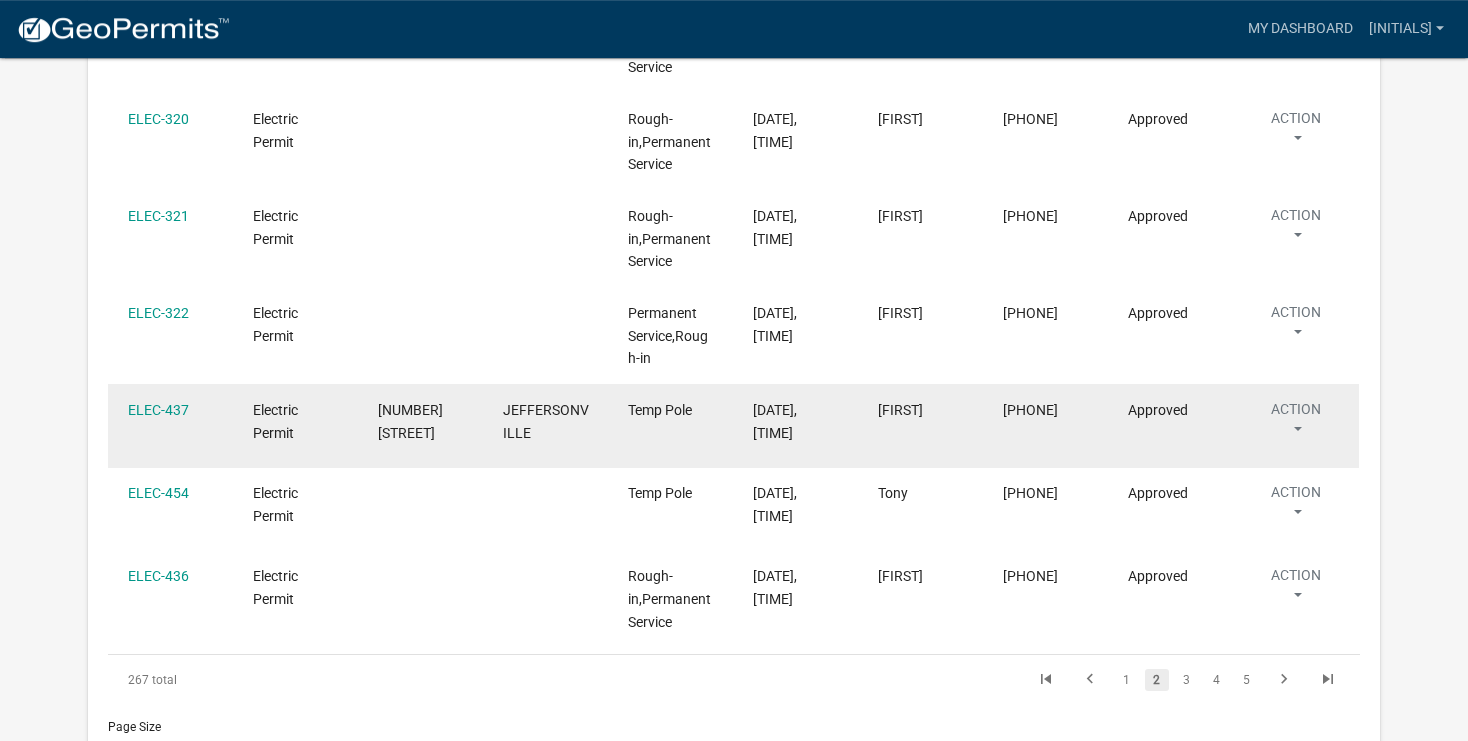 scroll, scrollTop: 4745, scrollLeft: 0, axis: vertical 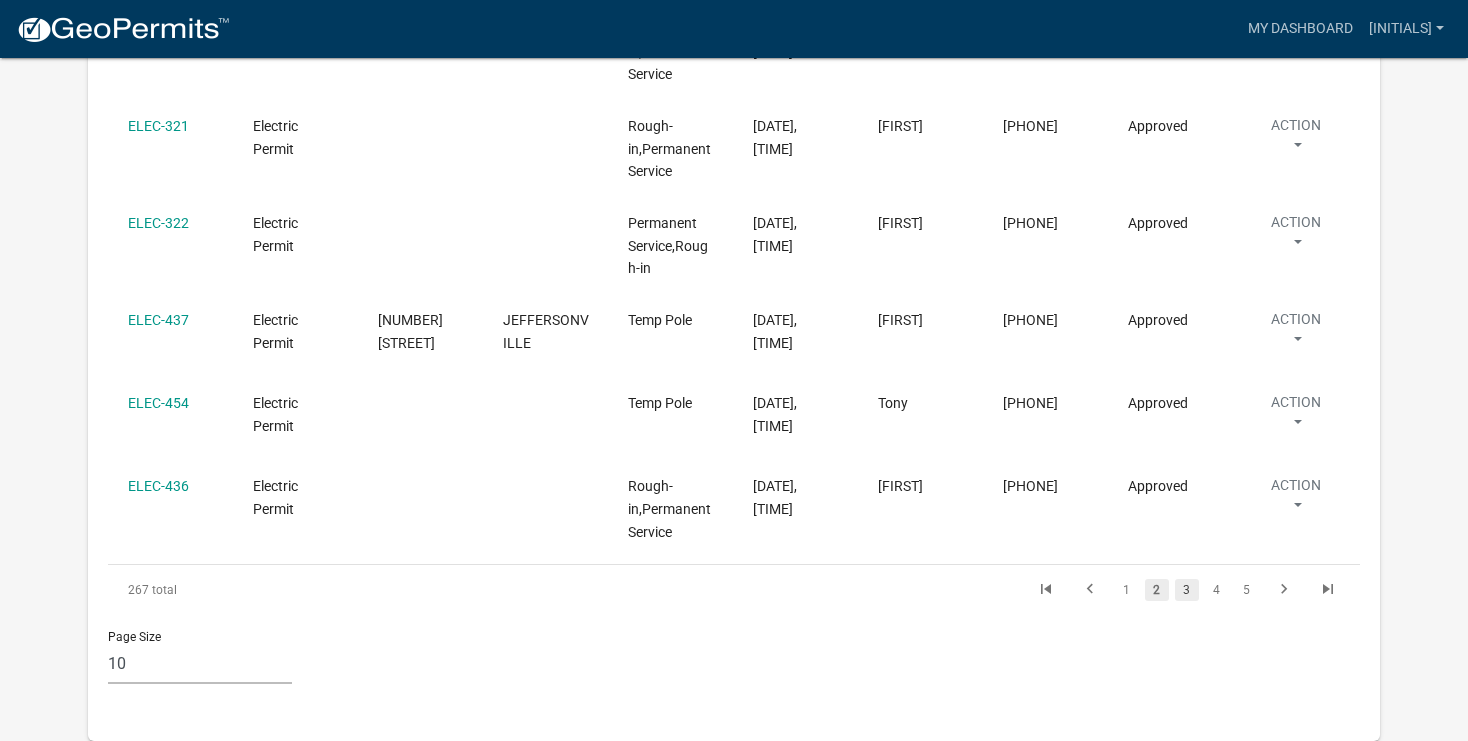click on "3" 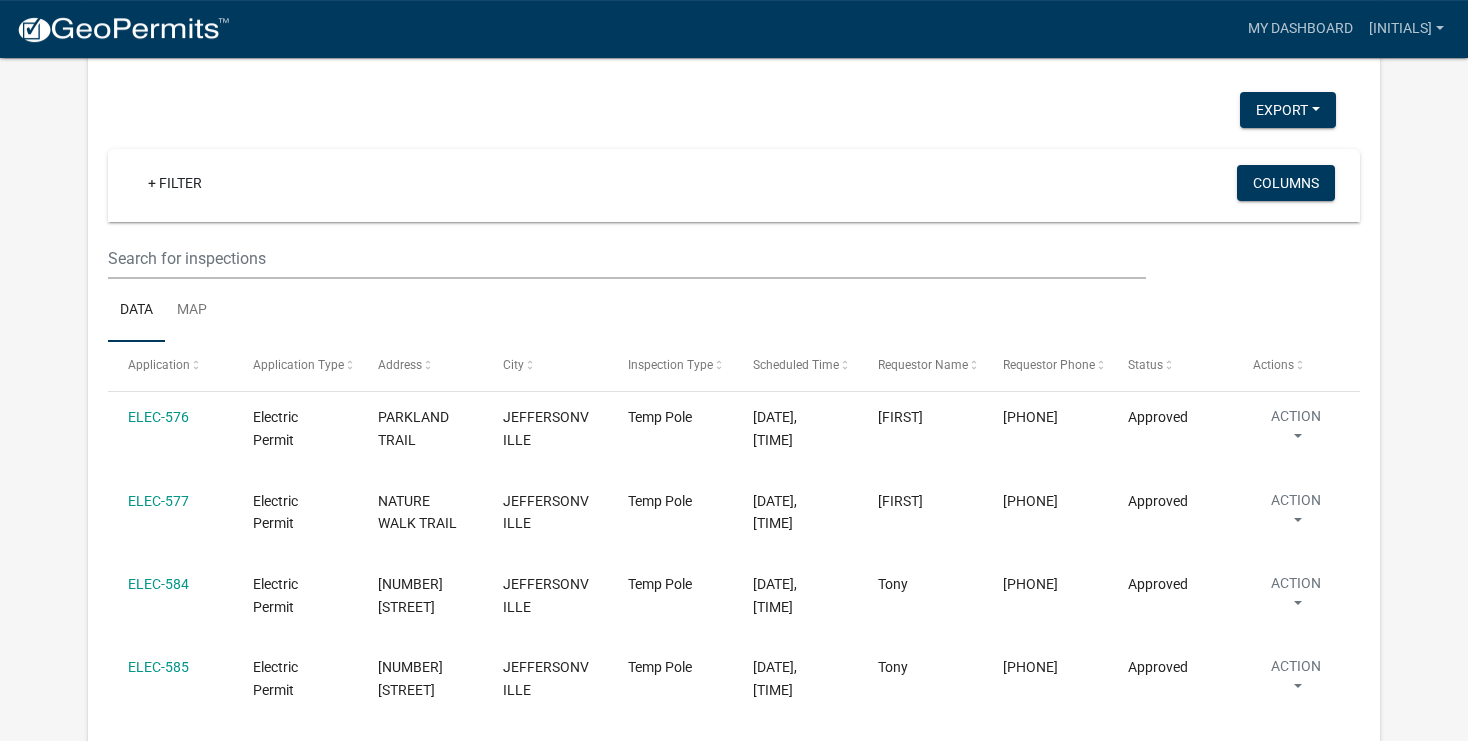 scroll, scrollTop: 3528, scrollLeft: 0, axis: vertical 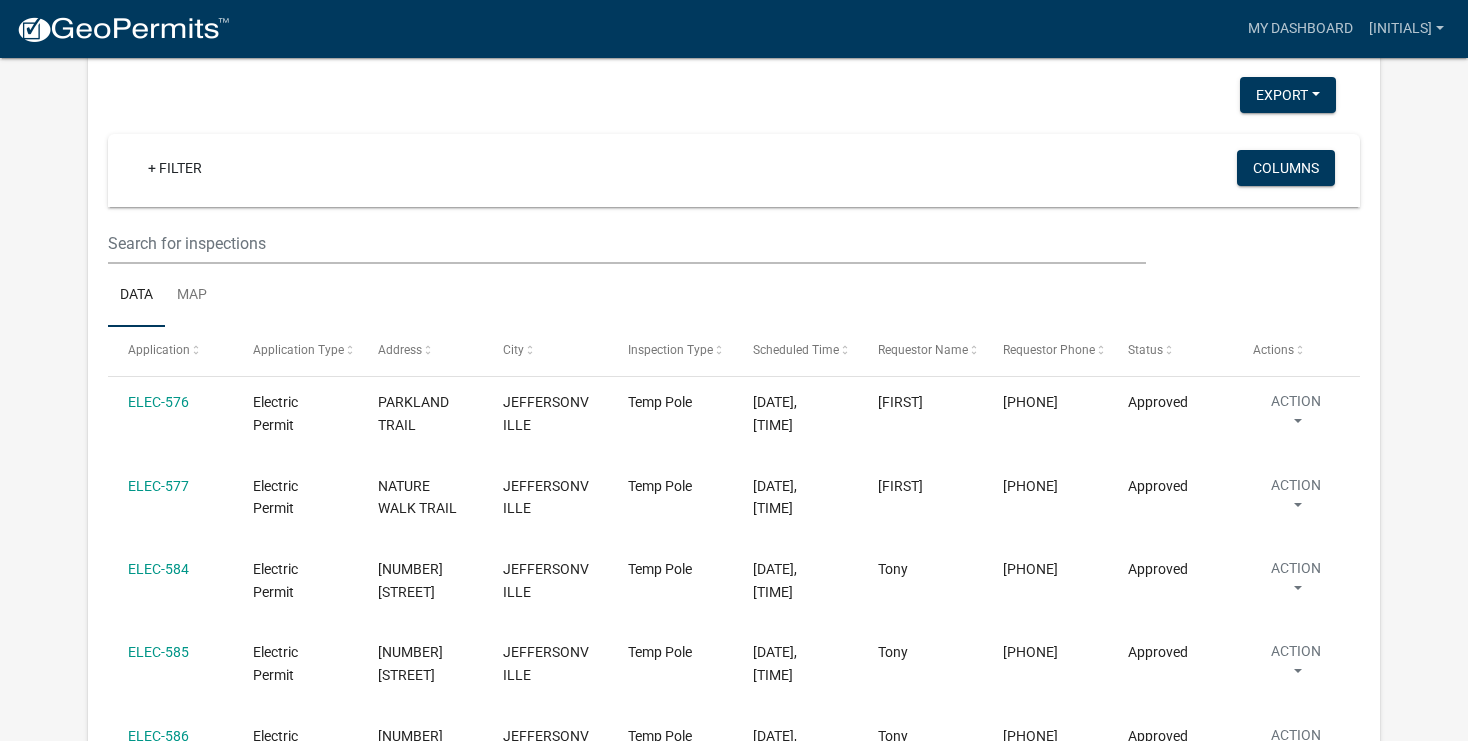 click on "3" 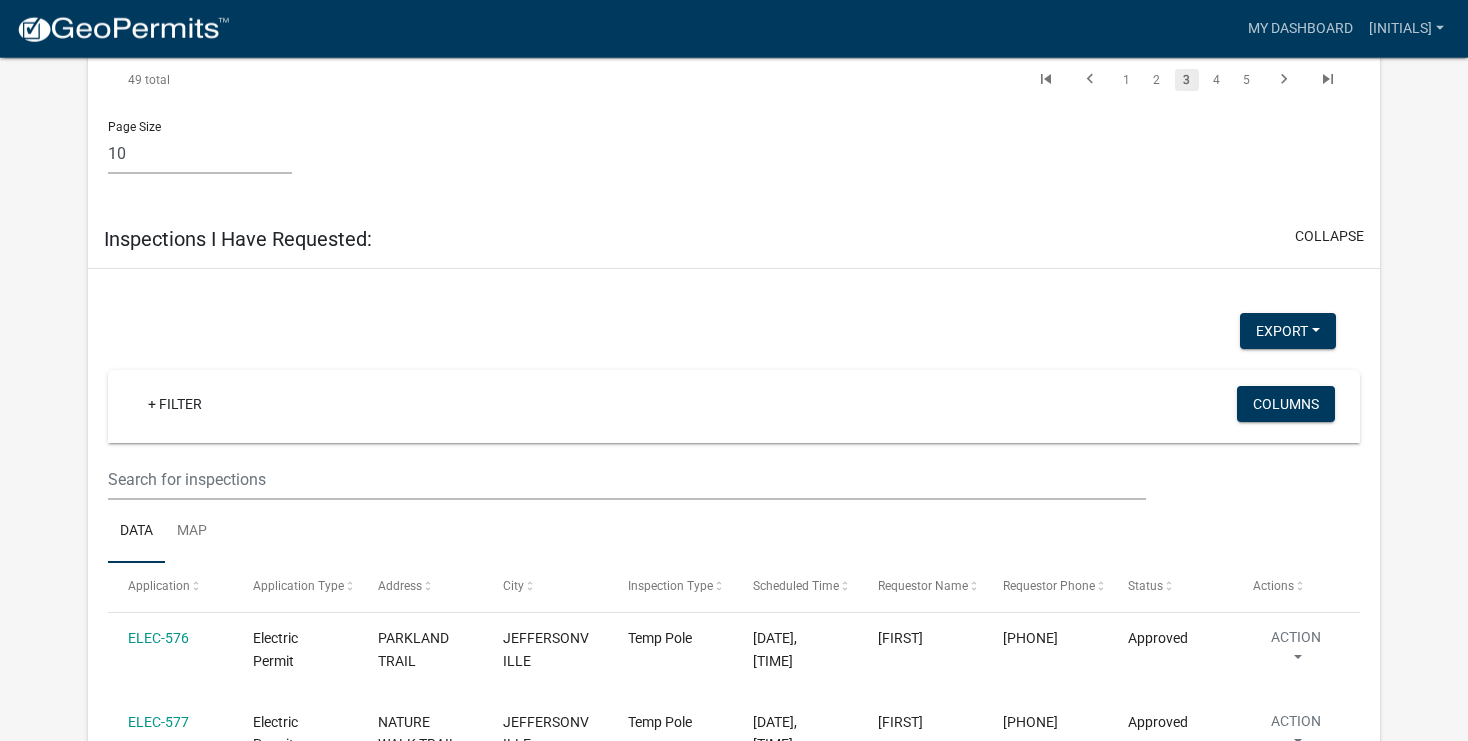 scroll, scrollTop: 3290, scrollLeft: 0, axis: vertical 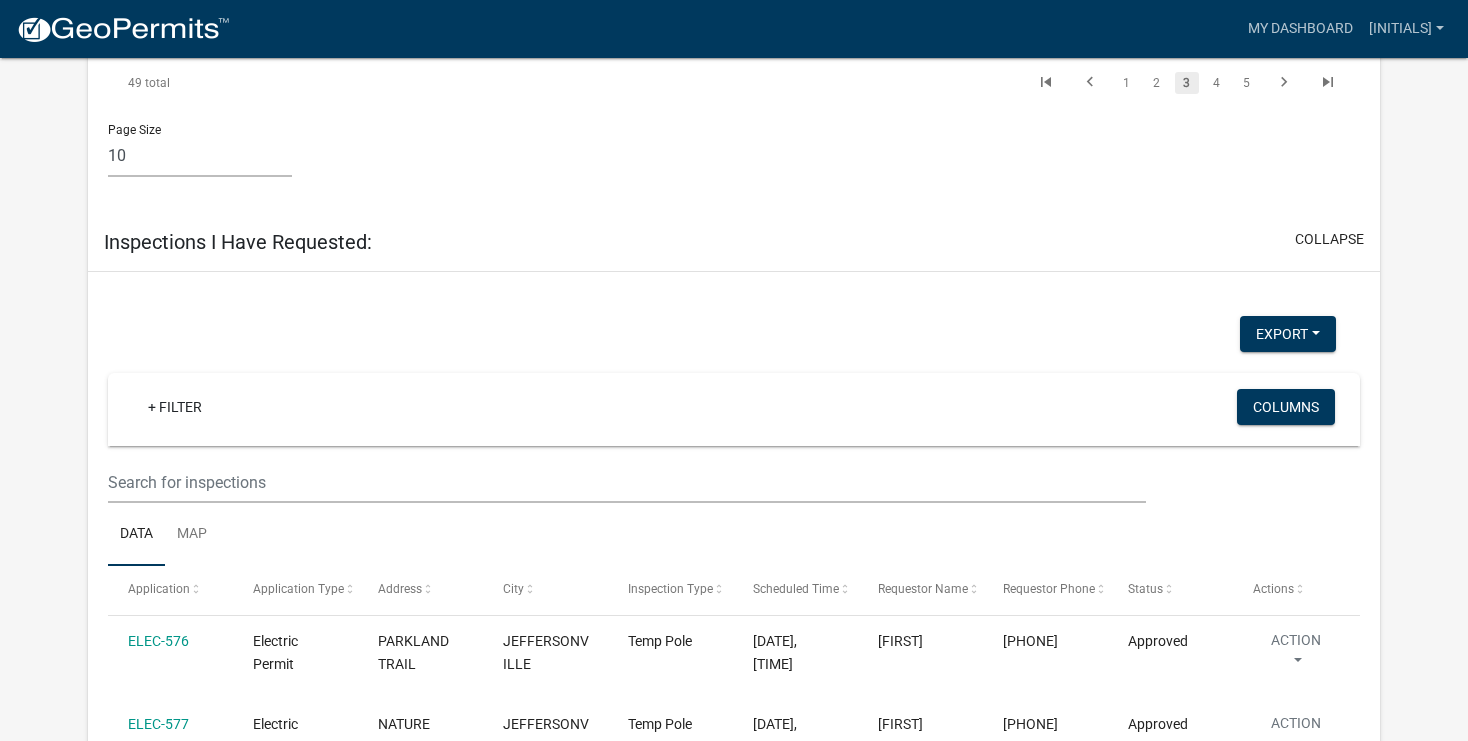 click on "Page Size  10   25   50   100" at bounding box center [733, 150] 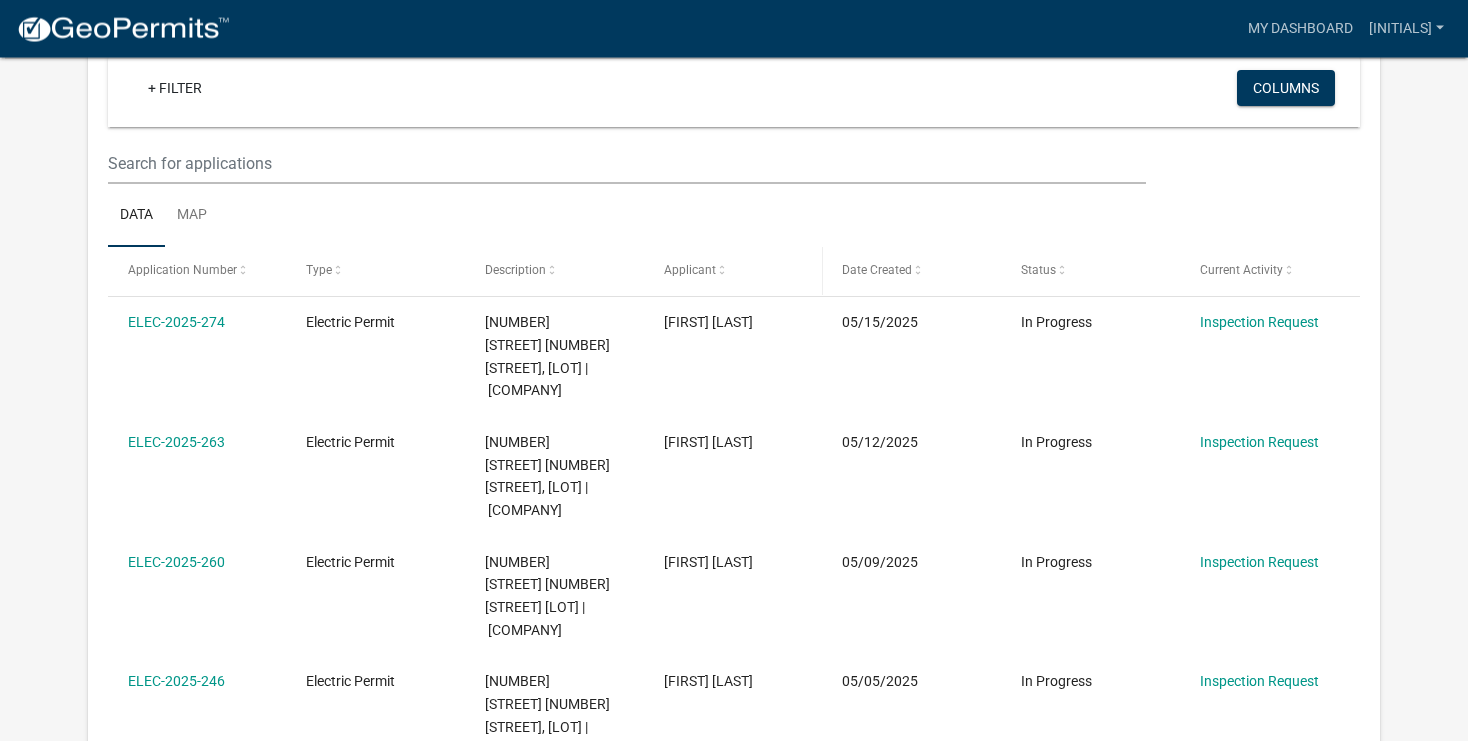 scroll, scrollTop: 1669, scrollLeft: 0, axis: vertical 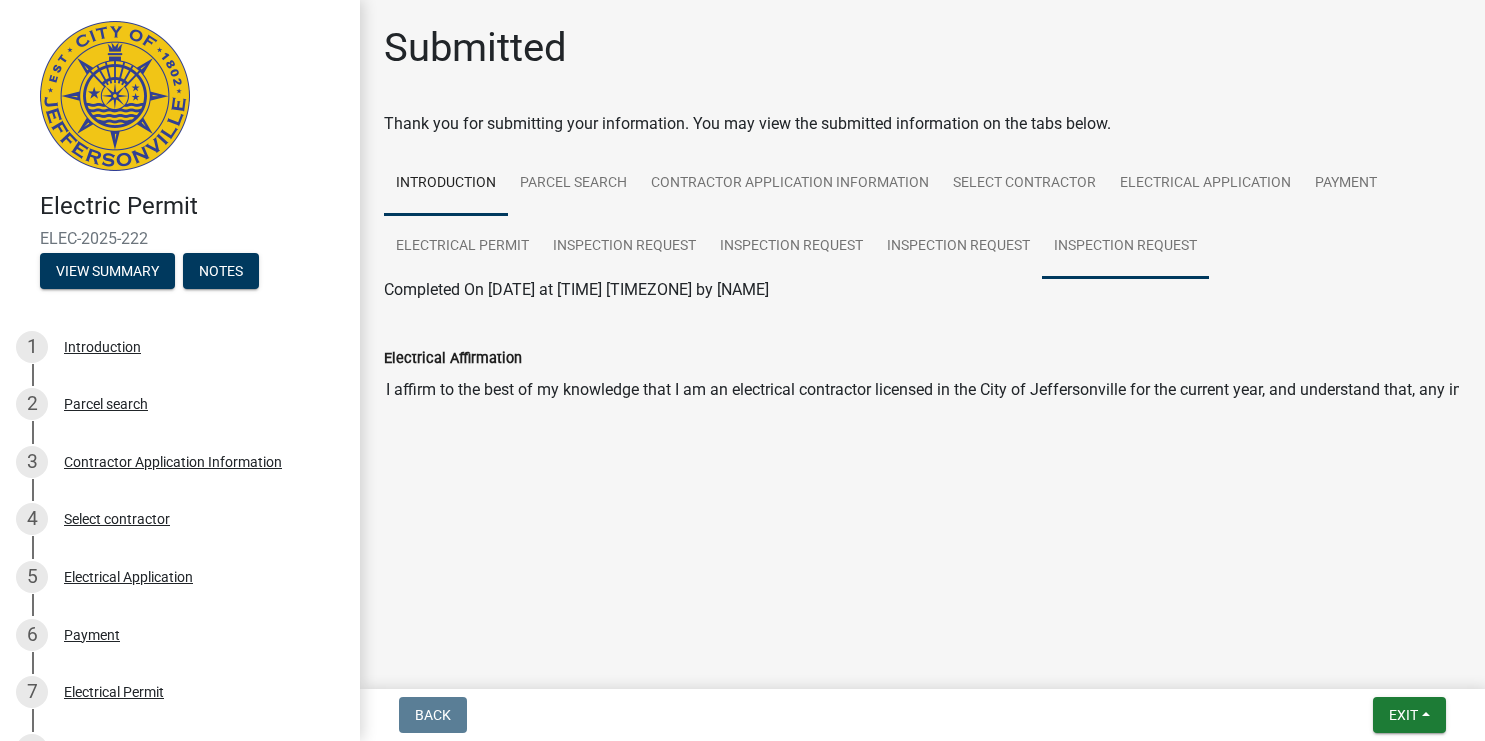 click on "Inspection Request" at bounding box center (1125, 247) 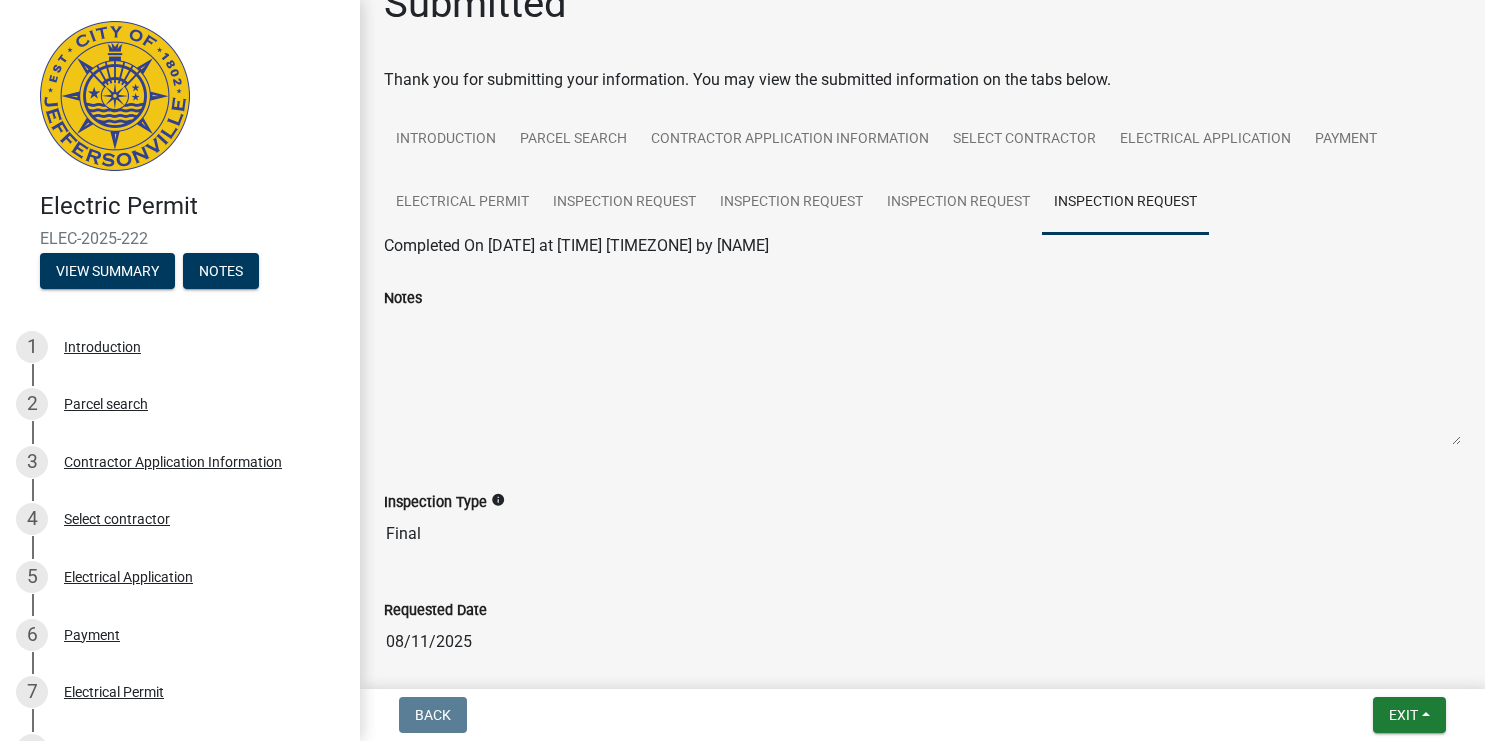 scroll, scrollTop: 0, scrollLeft: 0, axis: both 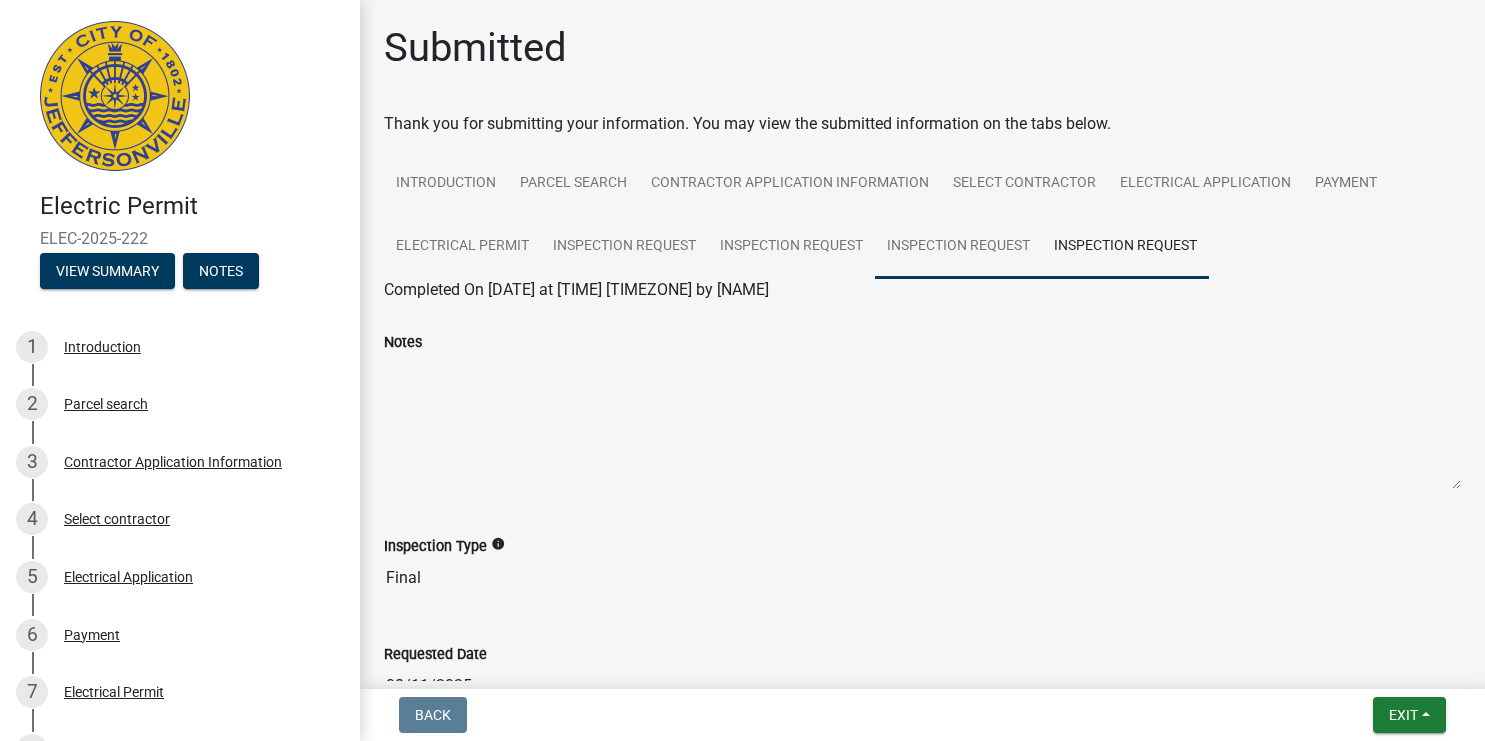 click on "Inspection Request" at bounding box center (958, 247) 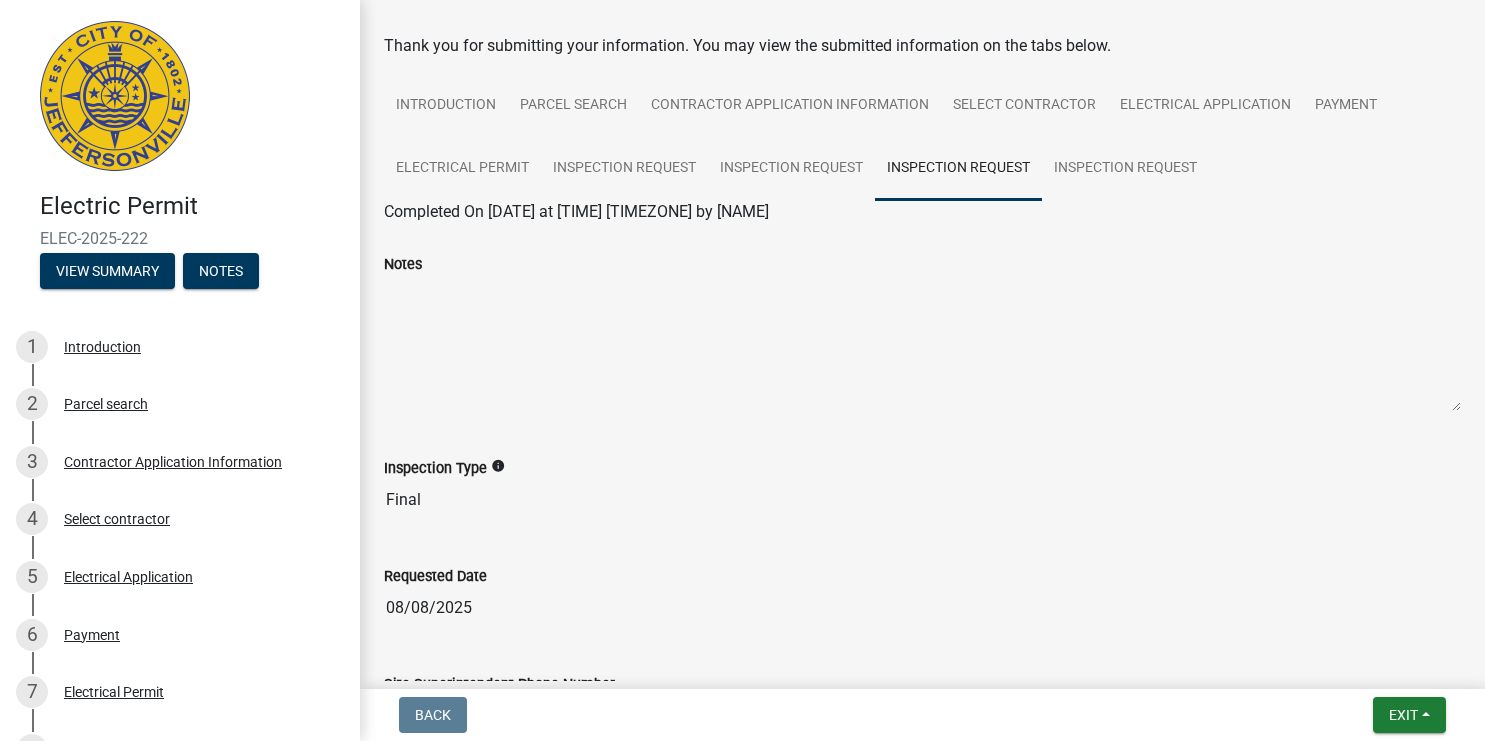 scroll, scrollTop: 0, scrollLeft: 0, axis: both 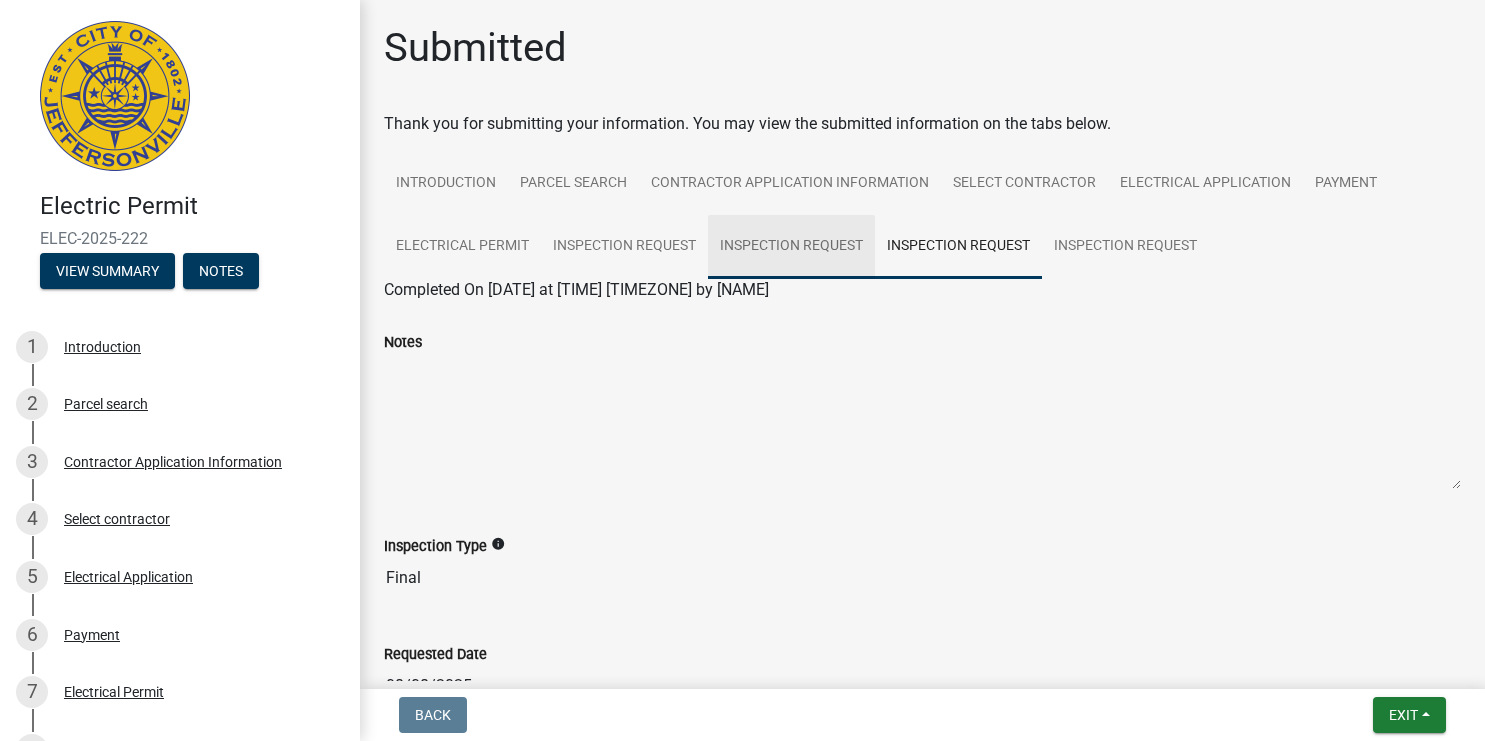 click on "Inspection Request" at bounding box center (791, 247) 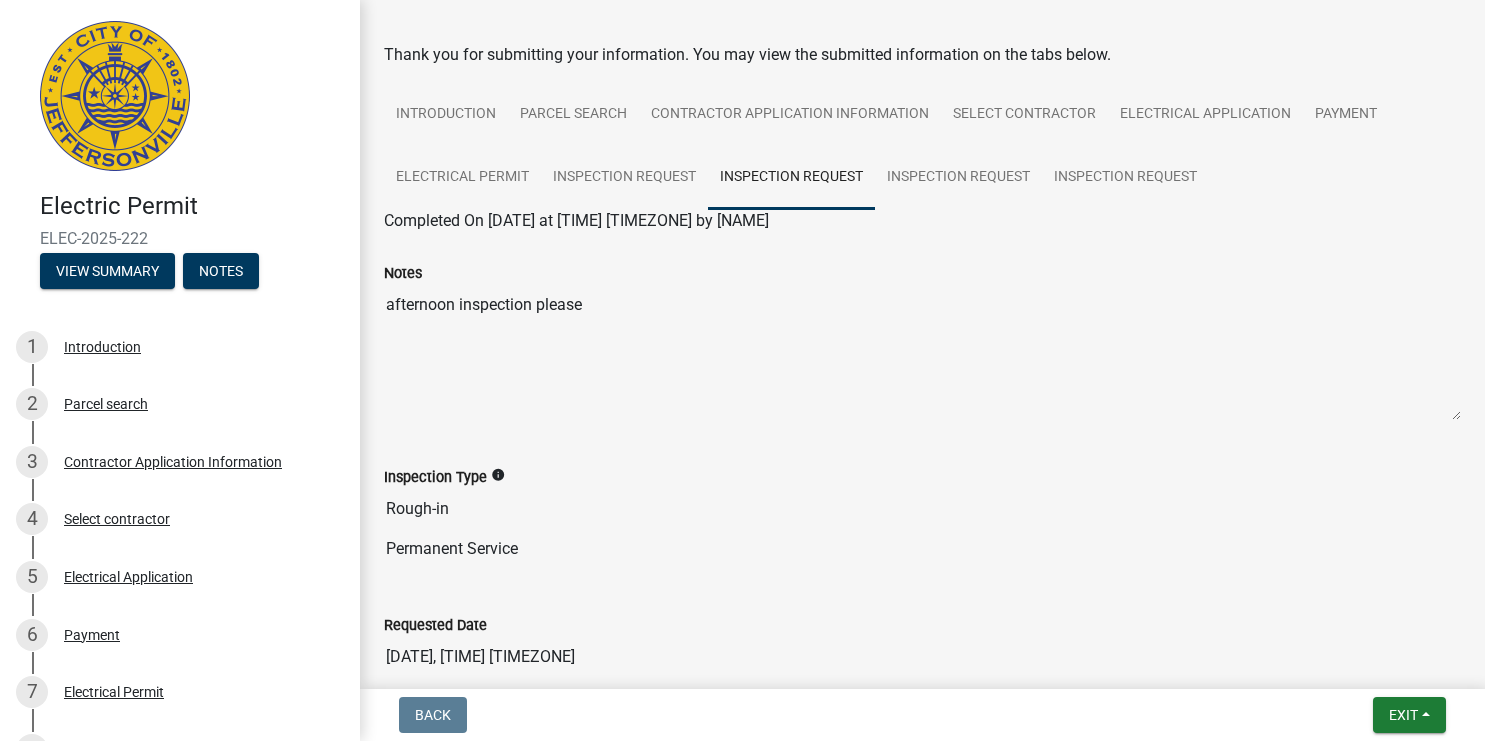 scroll, scrollTop: 0, scrollLeft: 0, axis: both 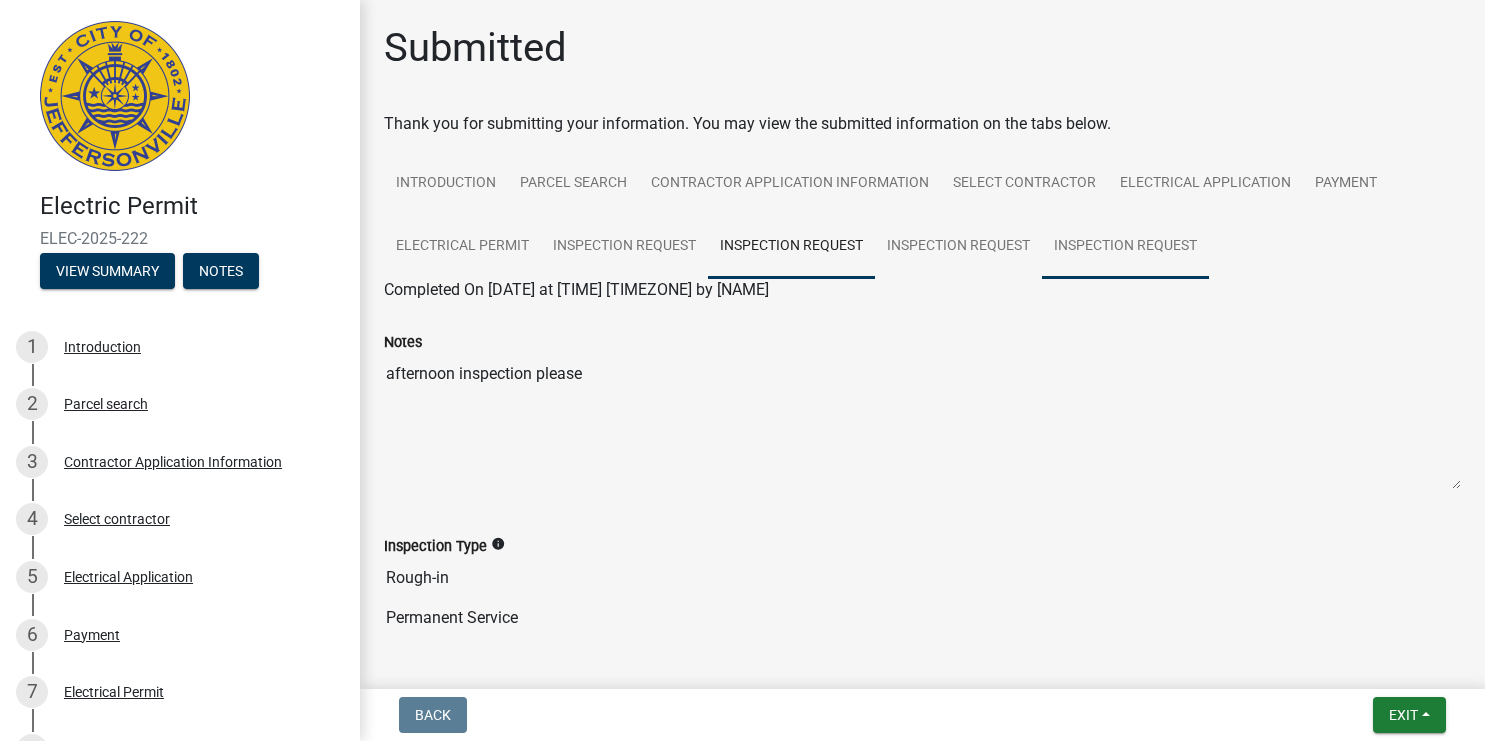 click on "Inspection Request" at bounding box center [1125, 247] 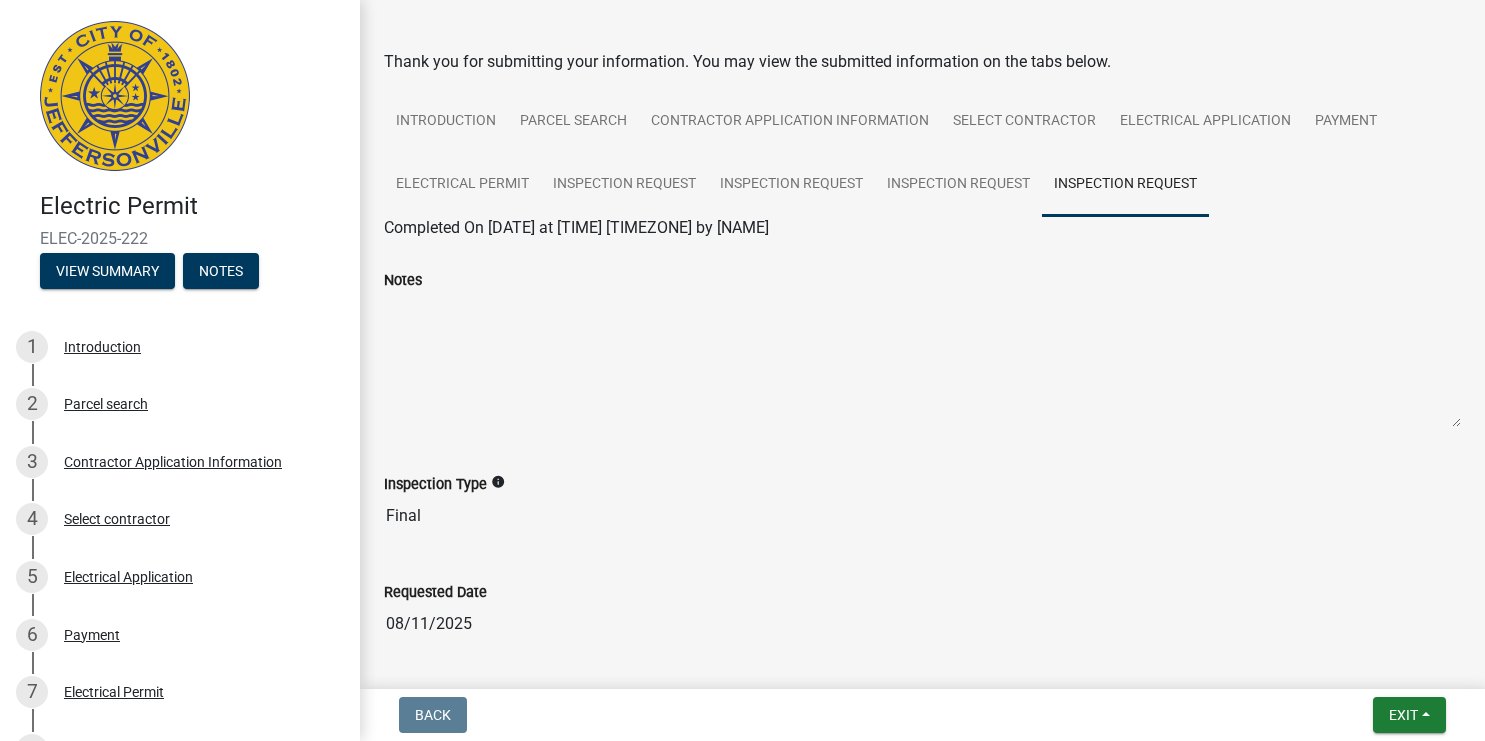 scroll, scrollTop: 0, scrollLeft: 0, axis: both 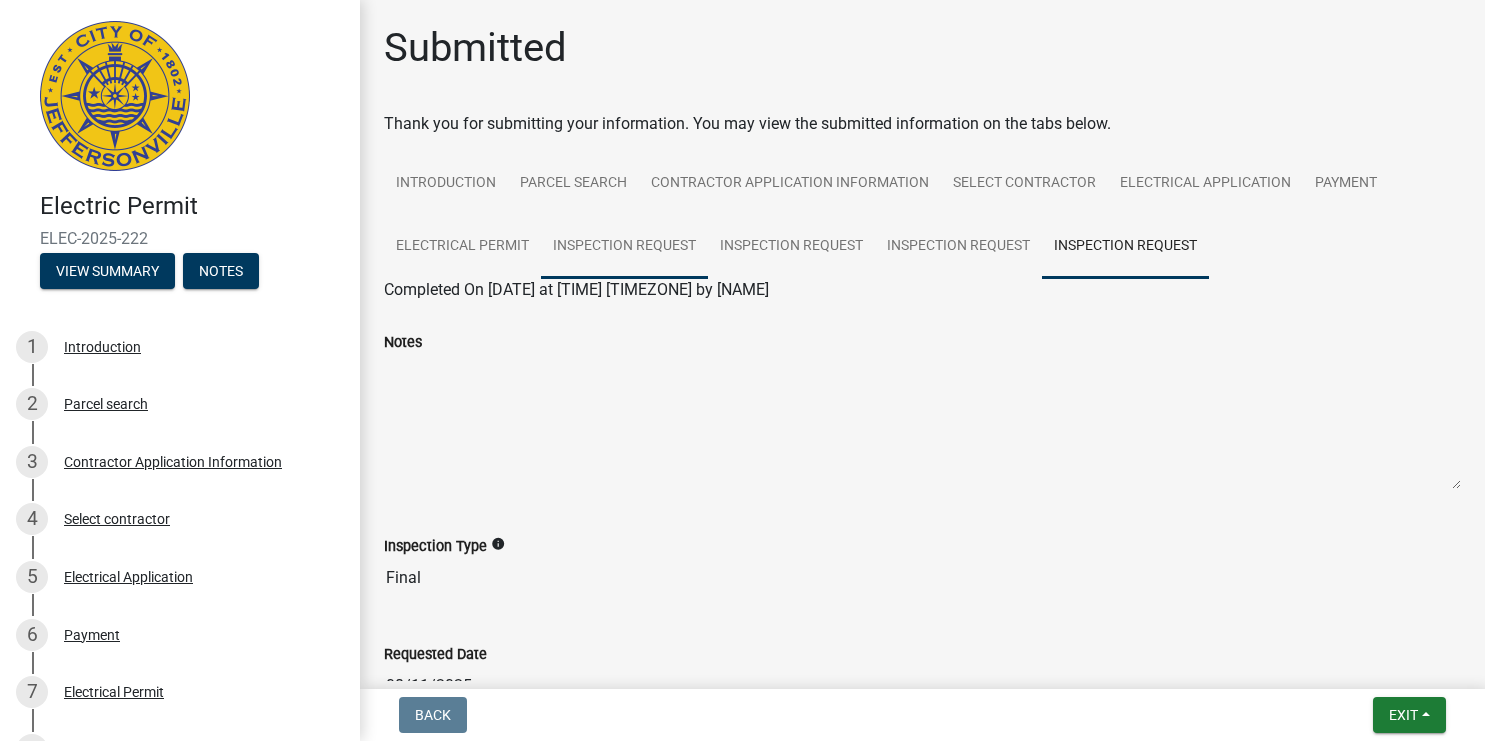 click on "Inspection Request" at bounding box center [624, 247] 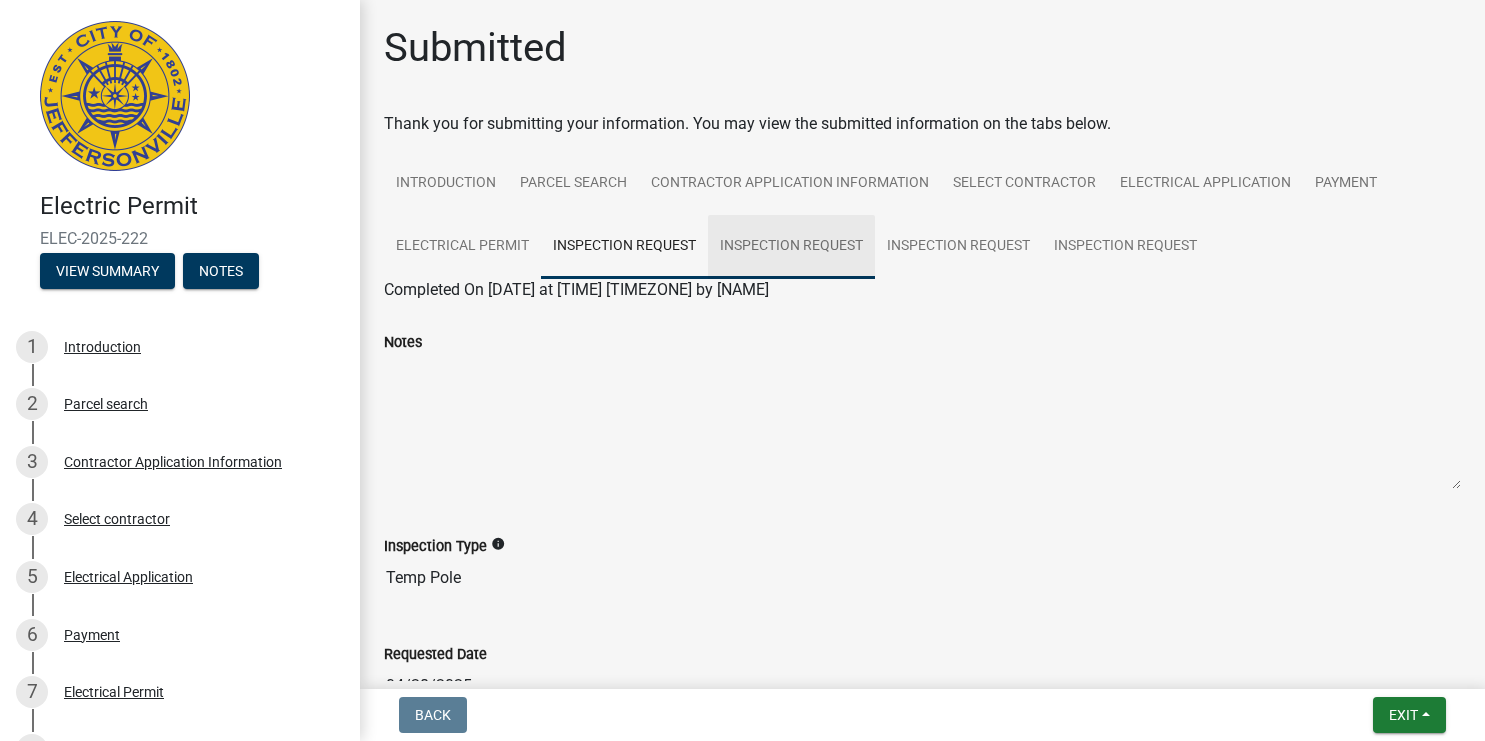 click on "Inspection Request" at bounding box center (791, 247) 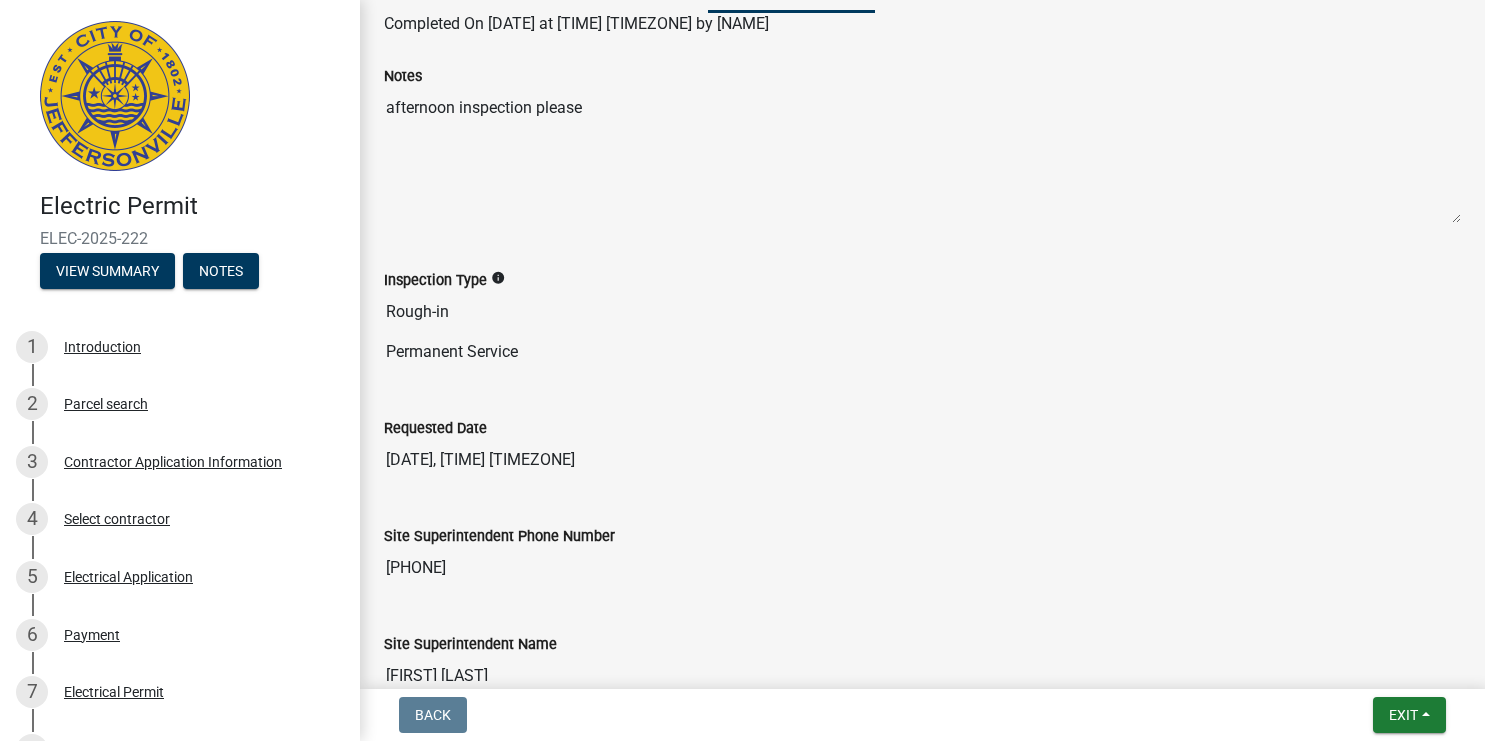 scroll, scrollTop: 0, scrollLeft: 0, axis: both 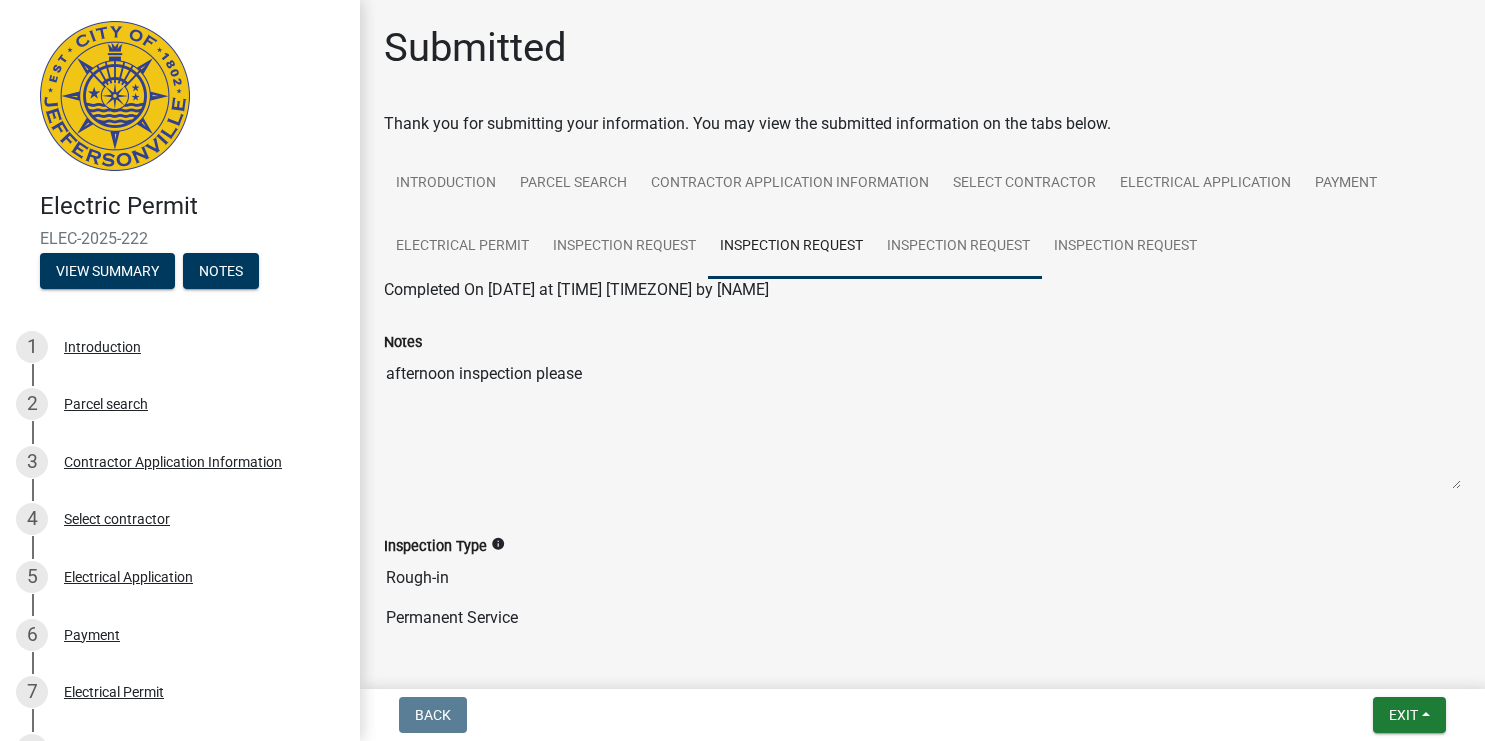 click on "Inspection Request" at bounding box center [958, 247] 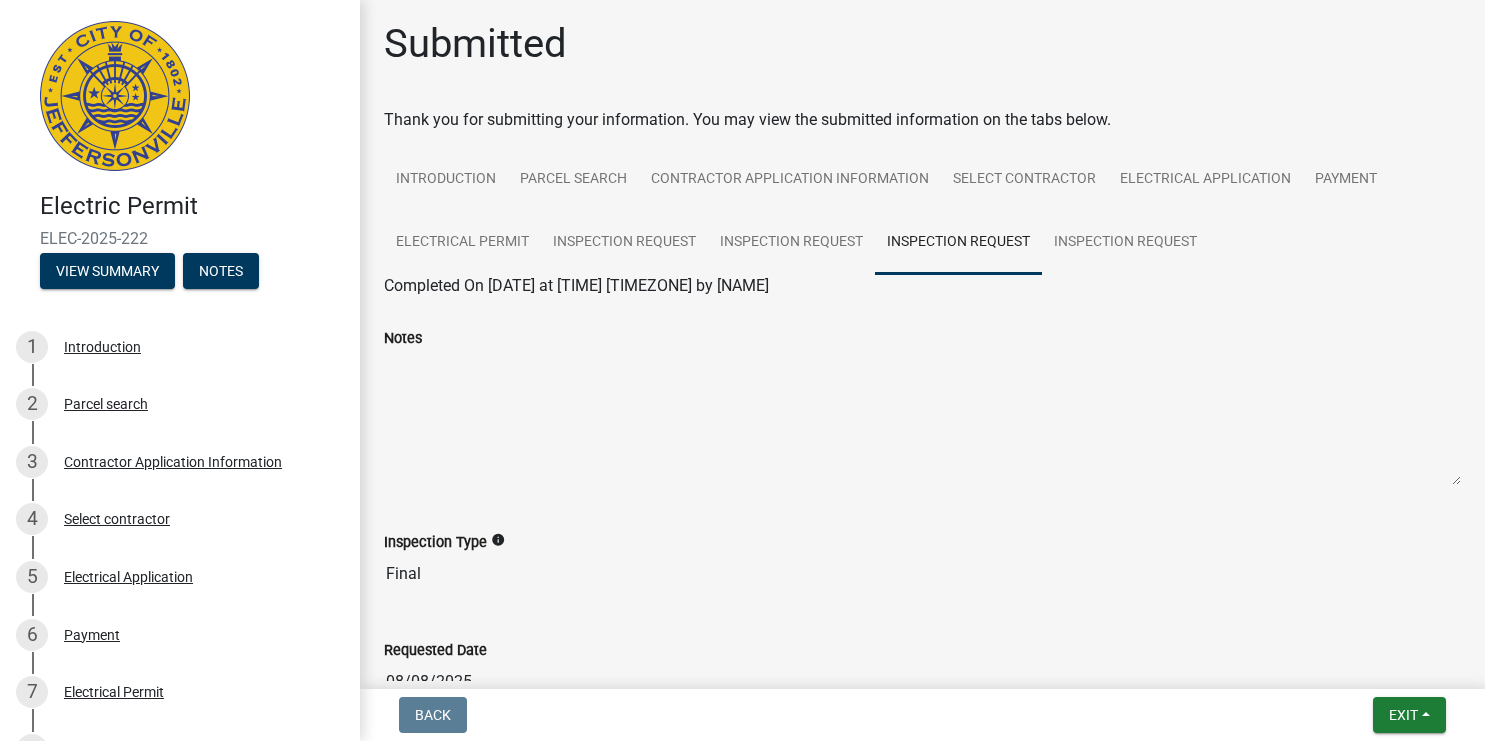 scroll, scrollTop: 0, scrollLeft: 0, axis: both 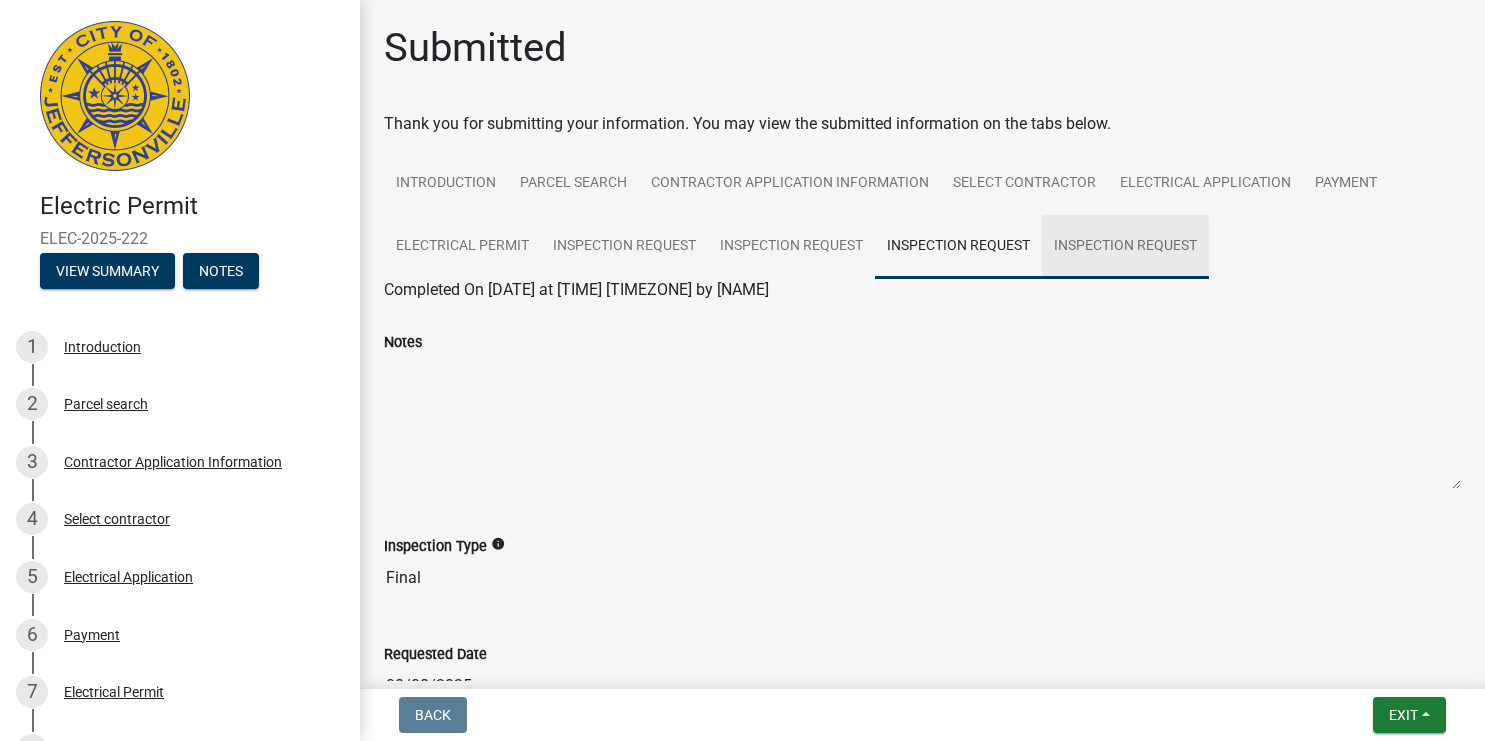 click on "Inspection Request" at bounding box center [1125, 247] 